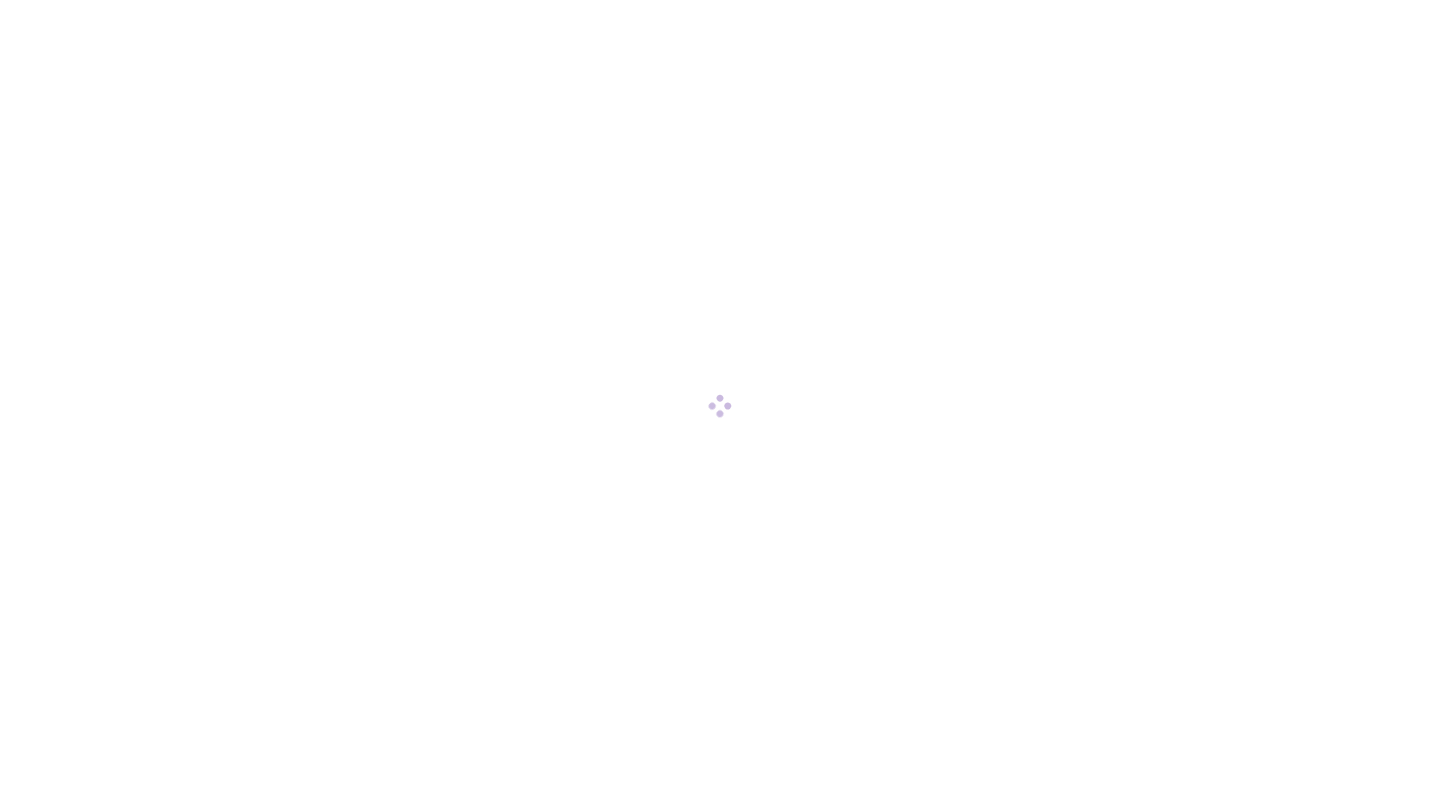scroll, scrollTop: 0, scrollLeft: 0, axis: both 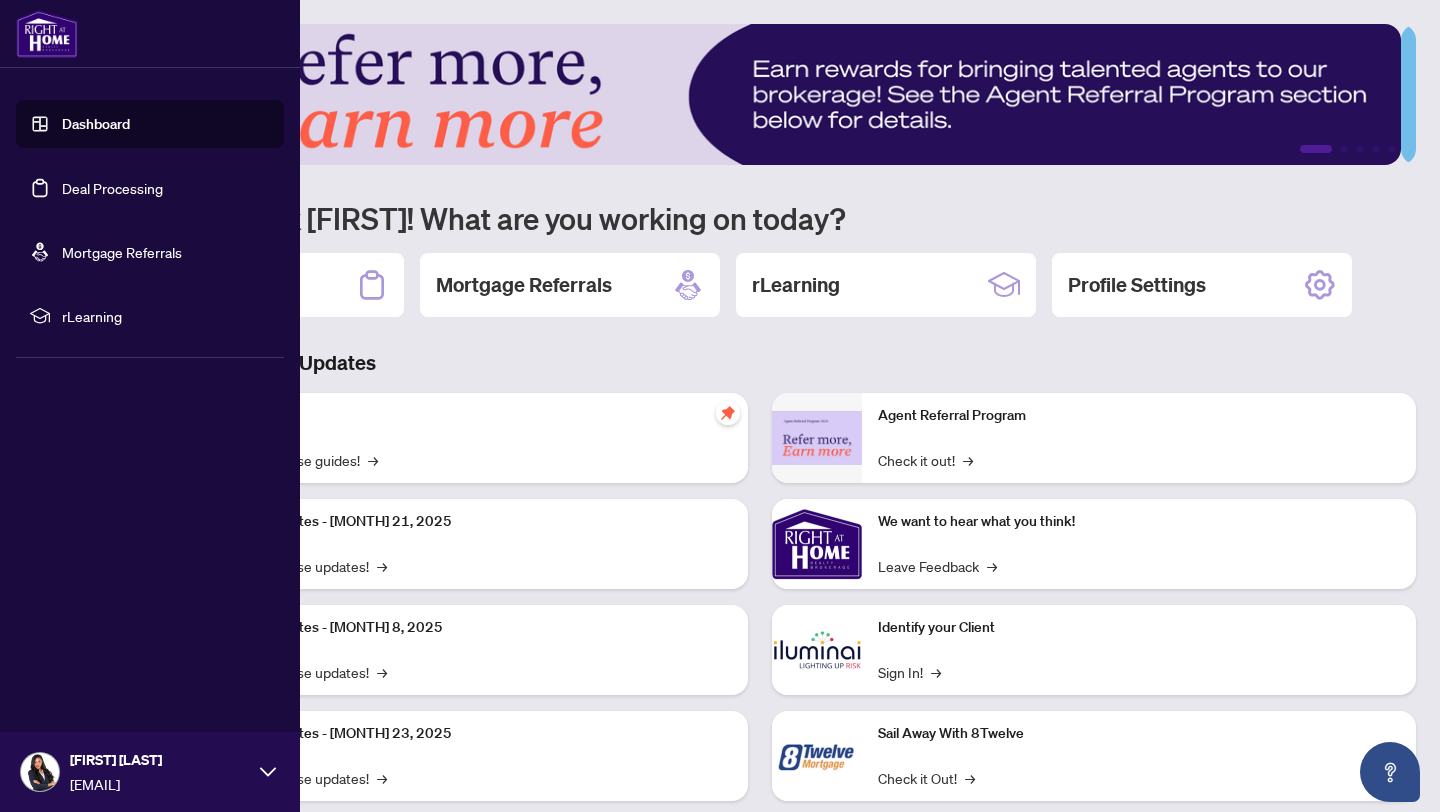 click on "Deal Processing" at bounding box center [112, 188] 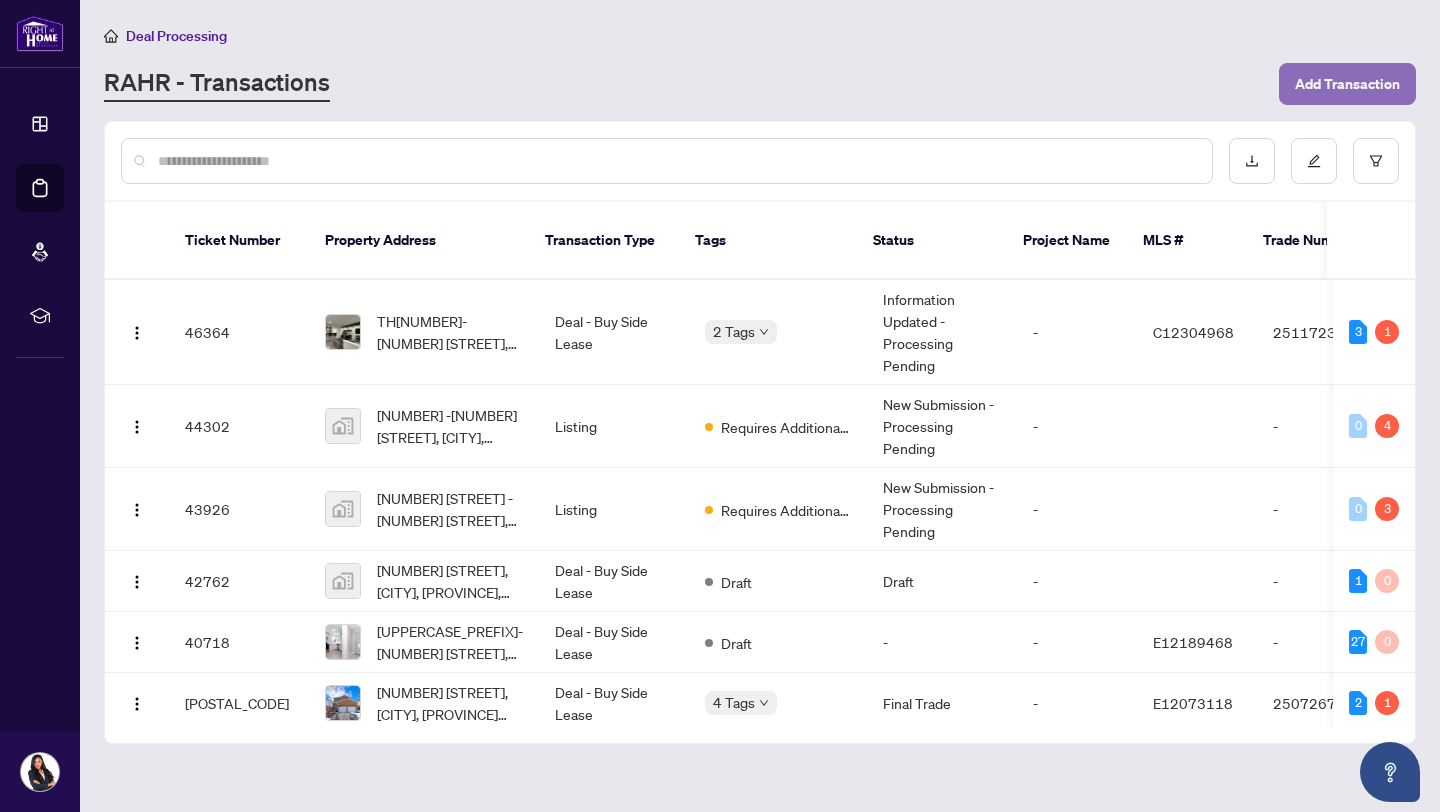 click on "Add Transaction" at bounding box center (1347, 84) 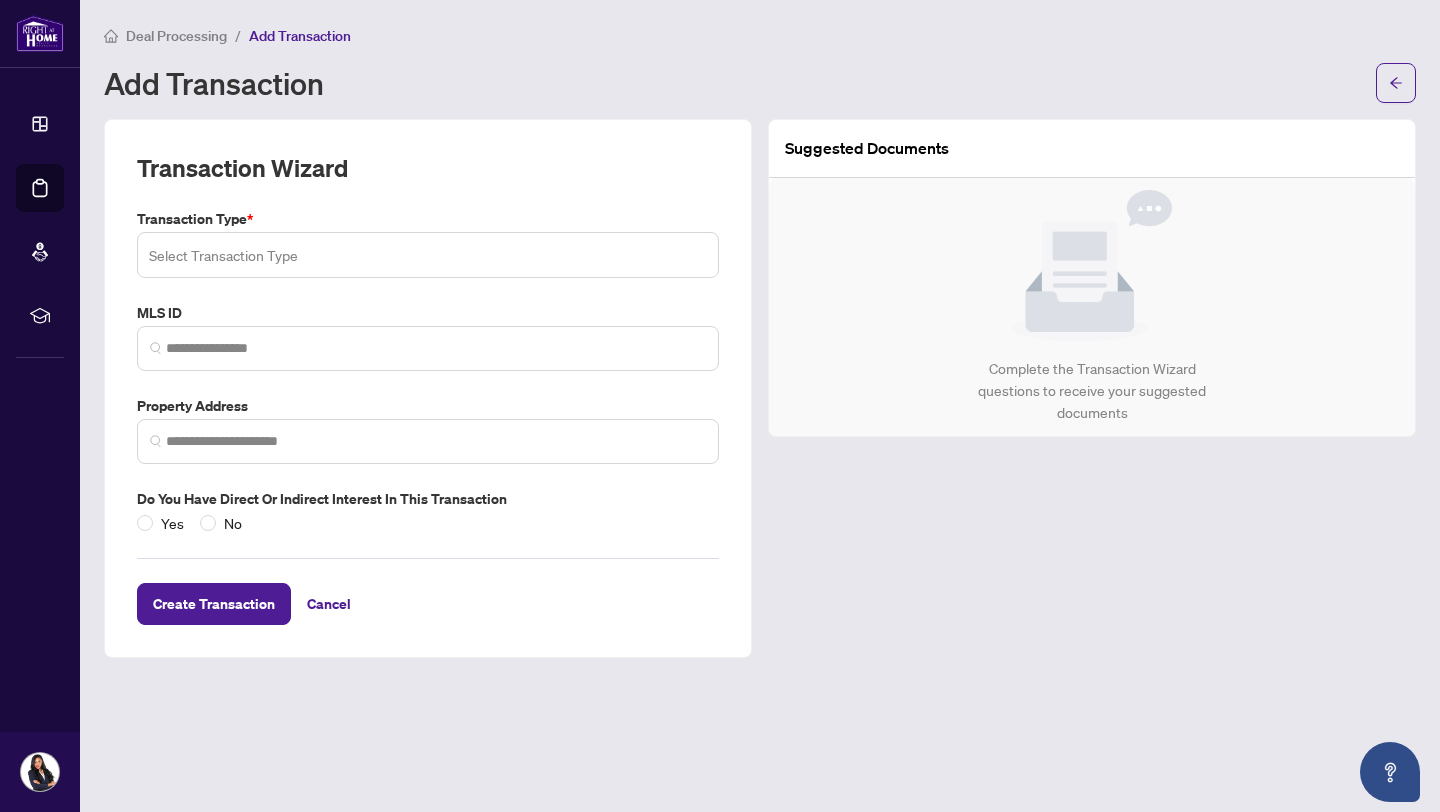 click at bounding box center [428, 255] 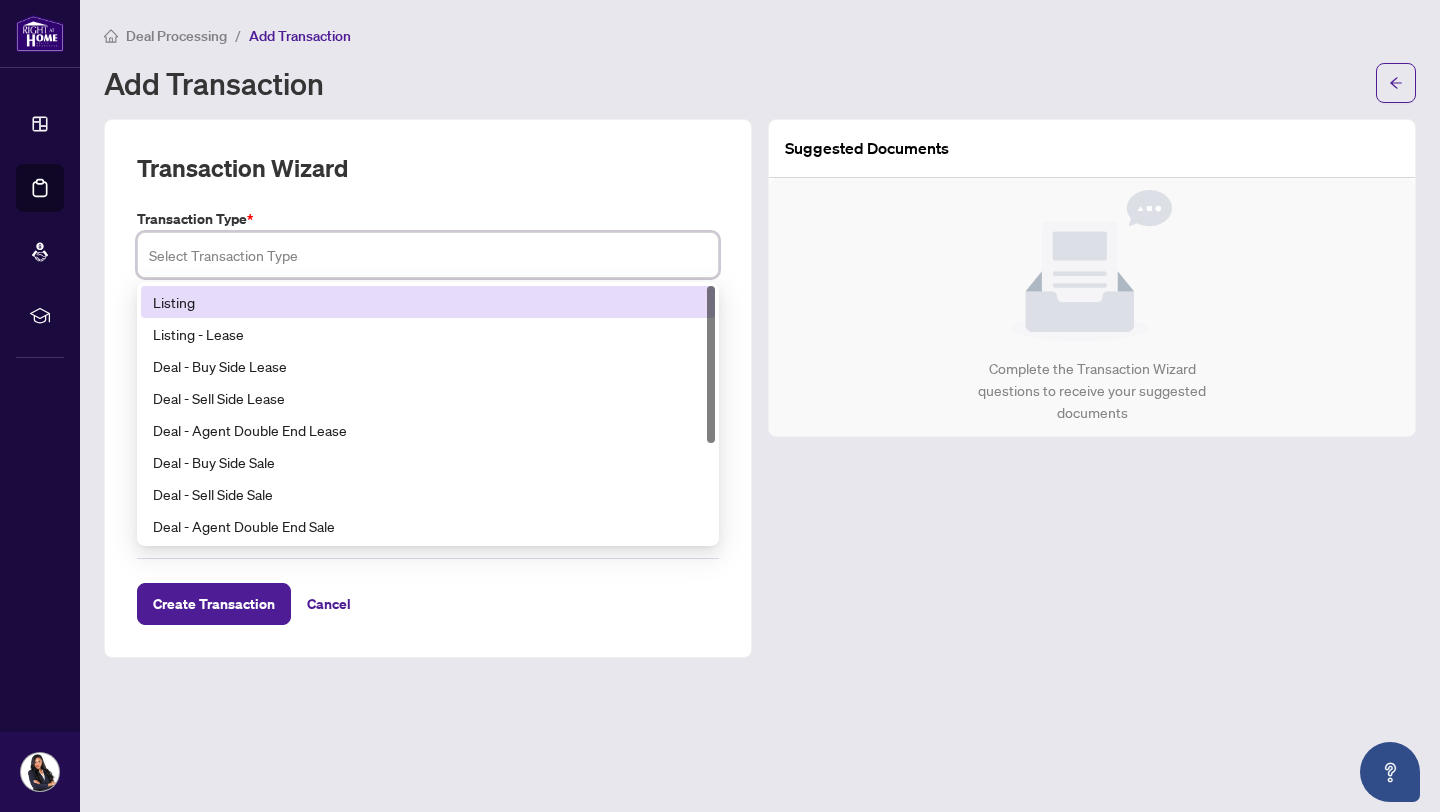 click on "Listing" at bounding box center (428, 302) 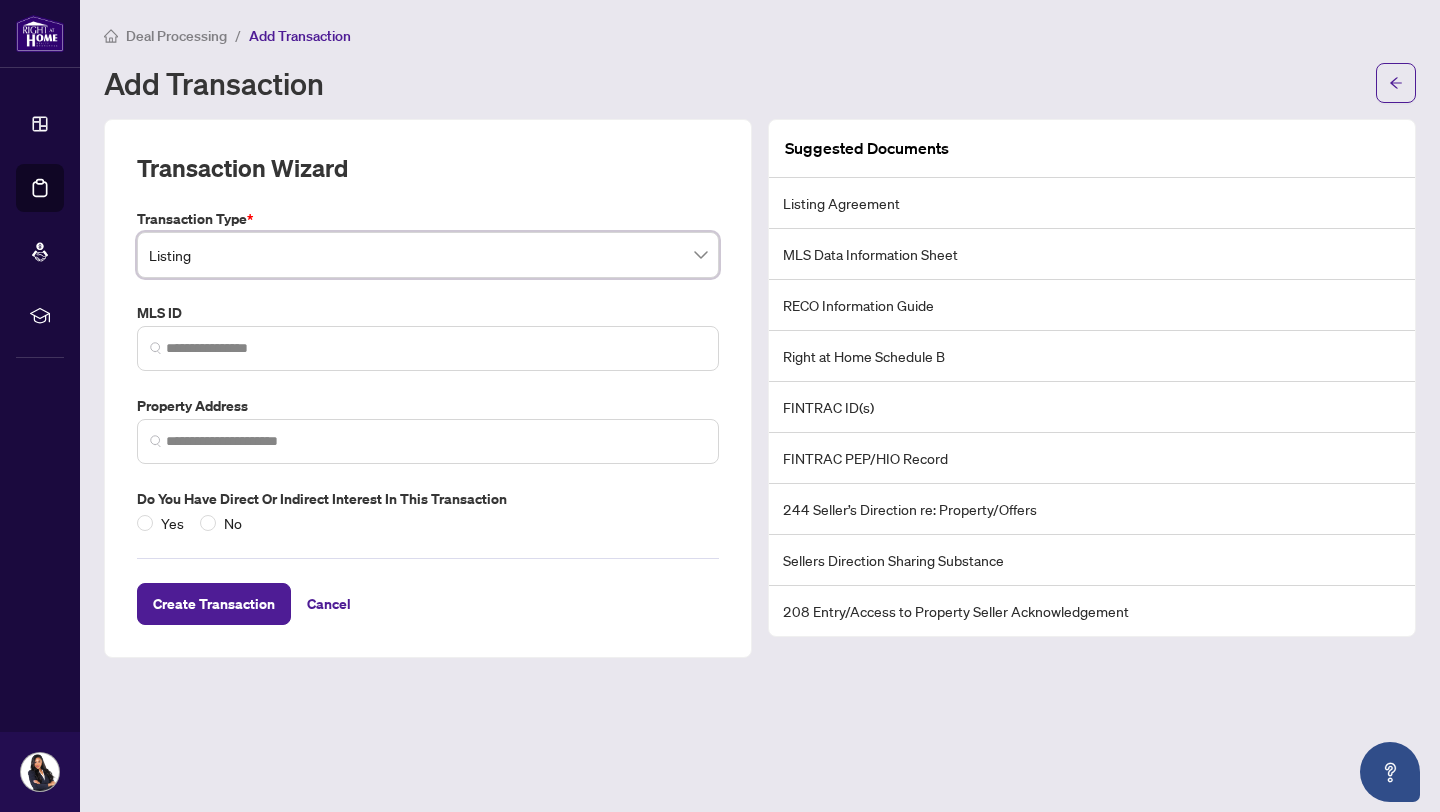 click at bounding box center (428, 348) 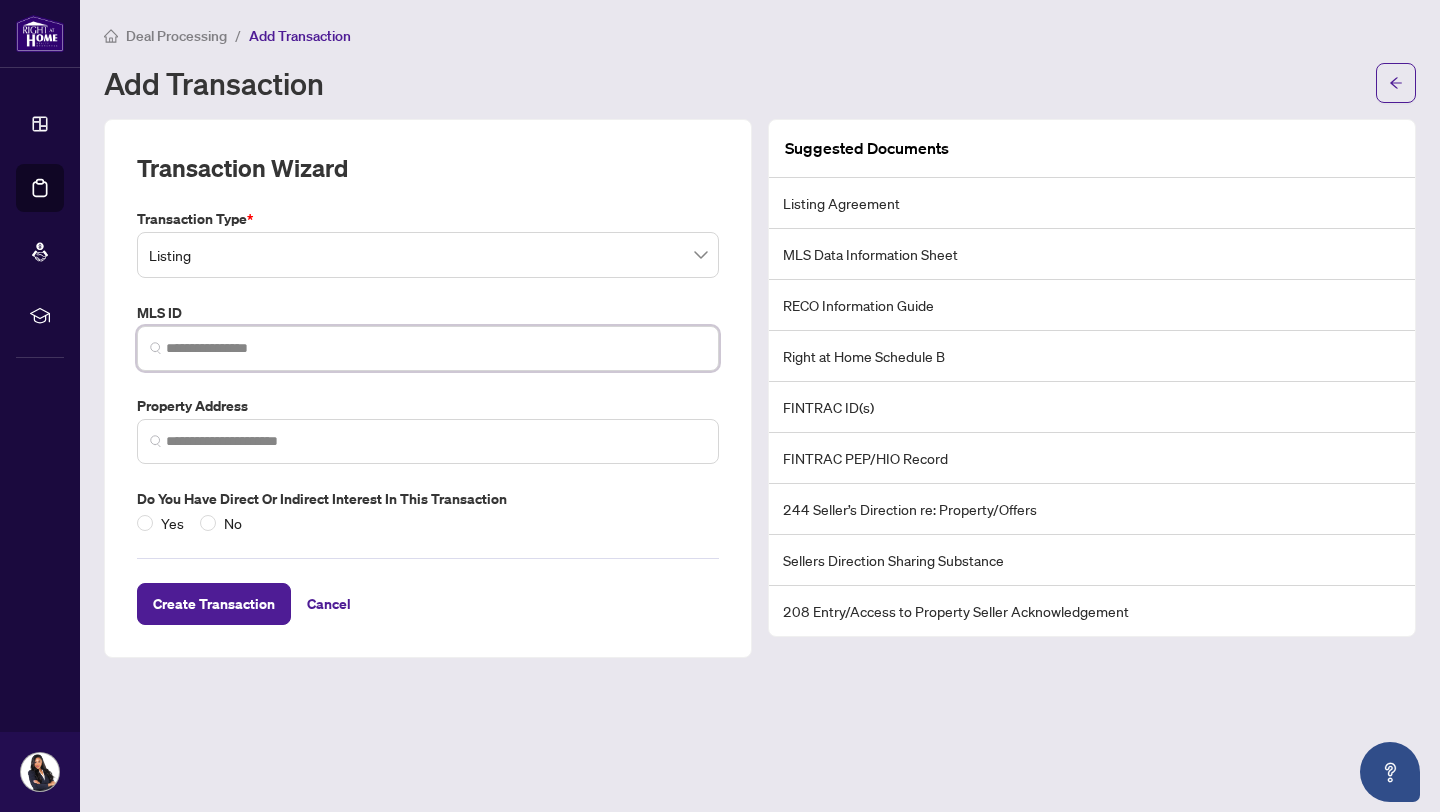 paste on "*********" 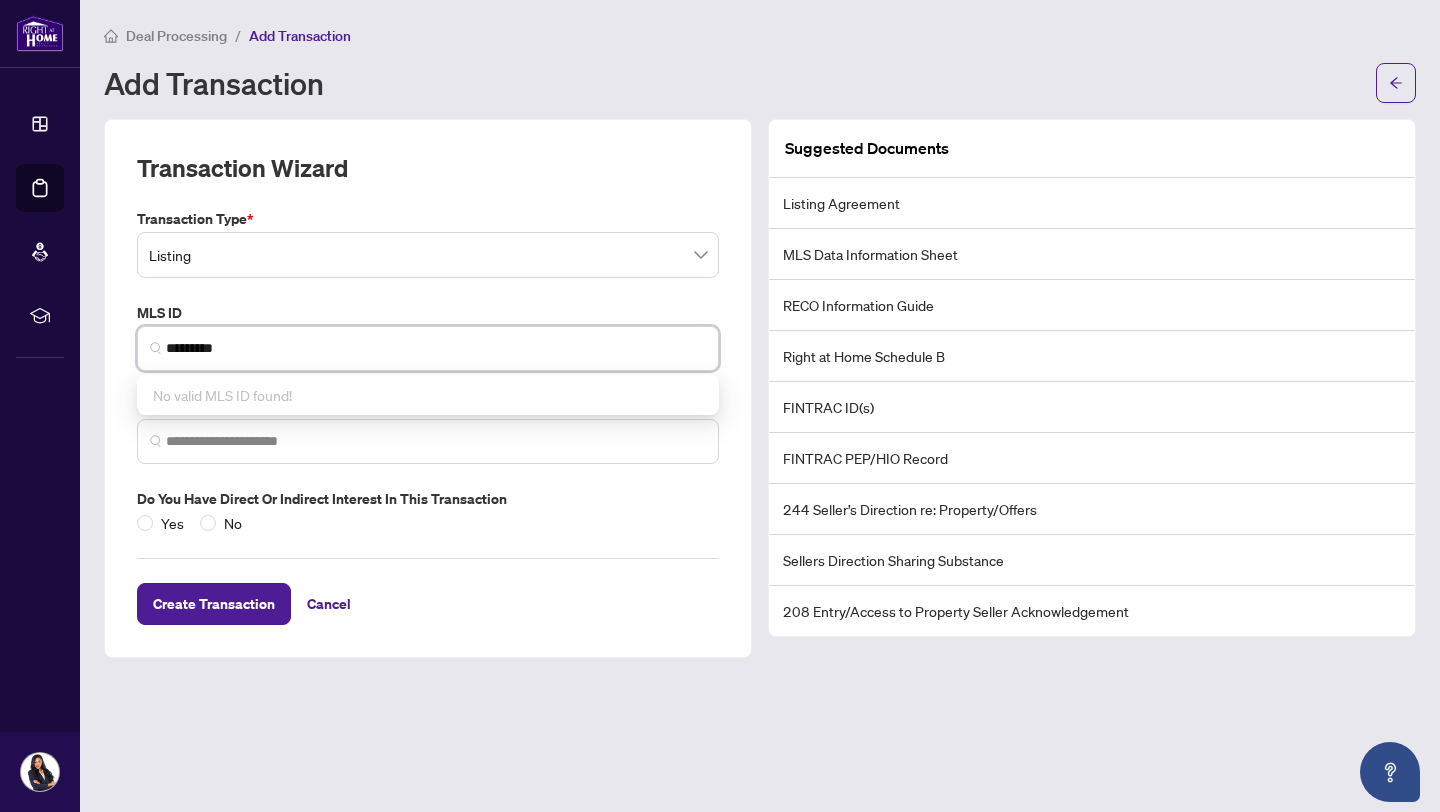 type on "*********" 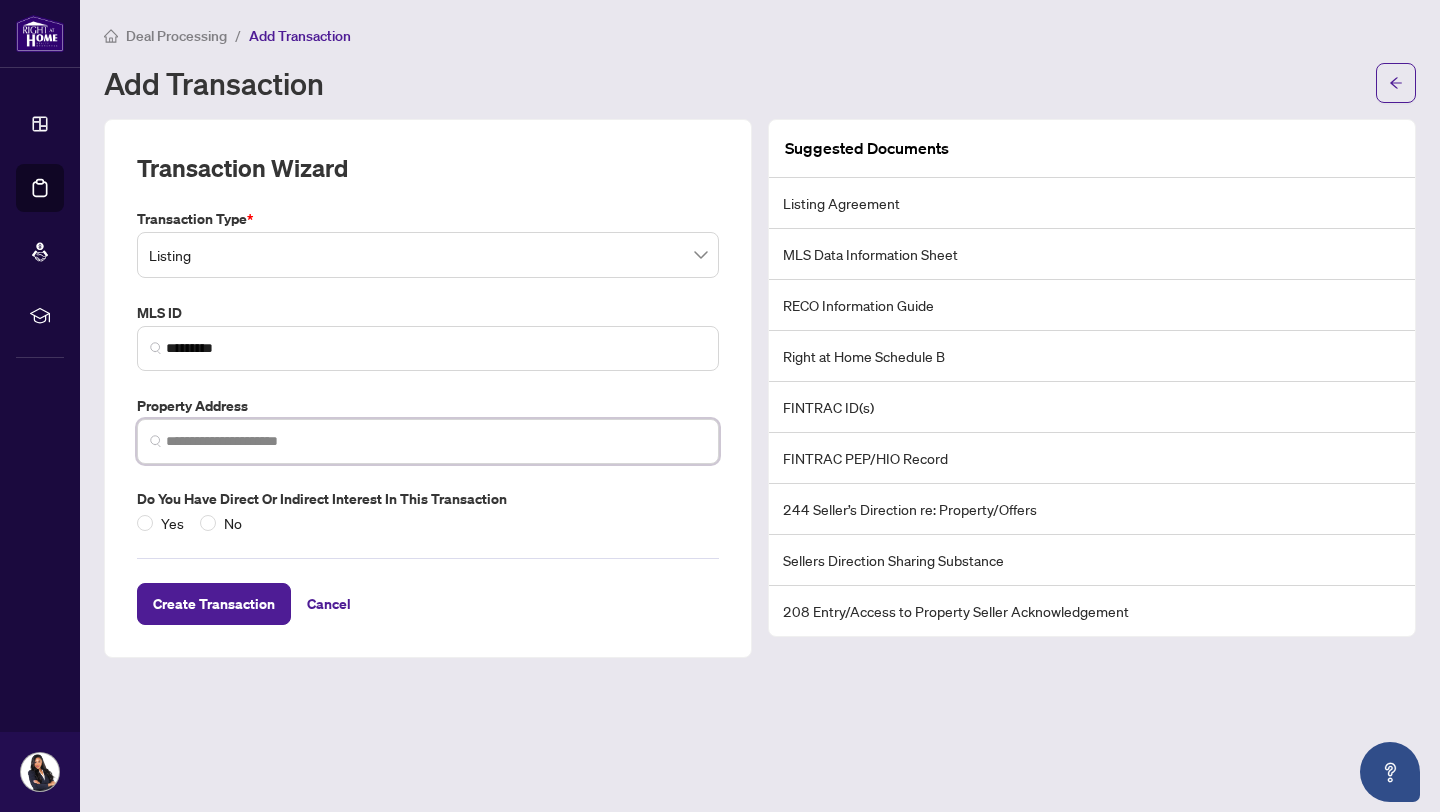 click at bounding box center (436, 441) 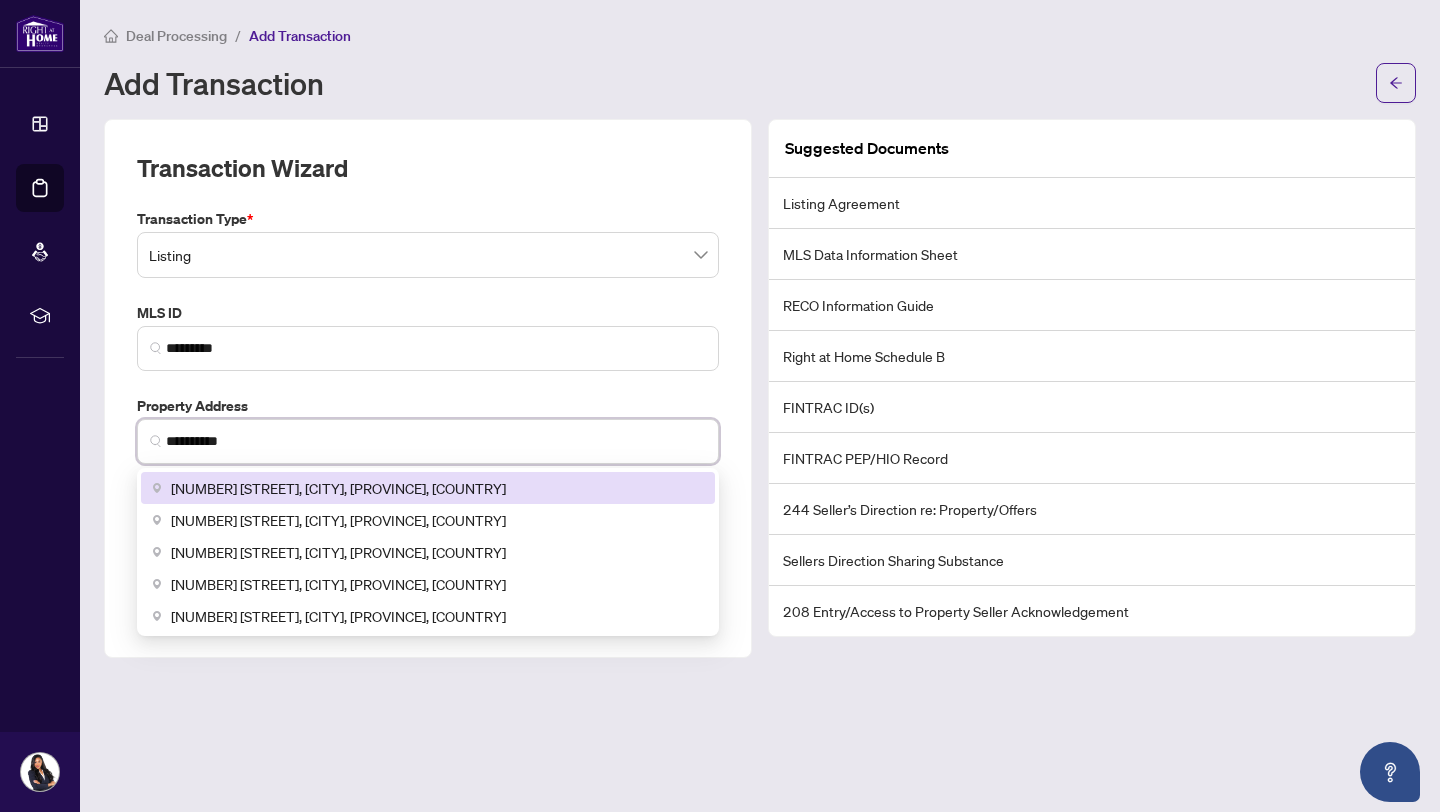 click on "[NUMBER] [STREET], [CITY], [PROVINCE], [COUNTRY]" at bounding box center (338, 488) 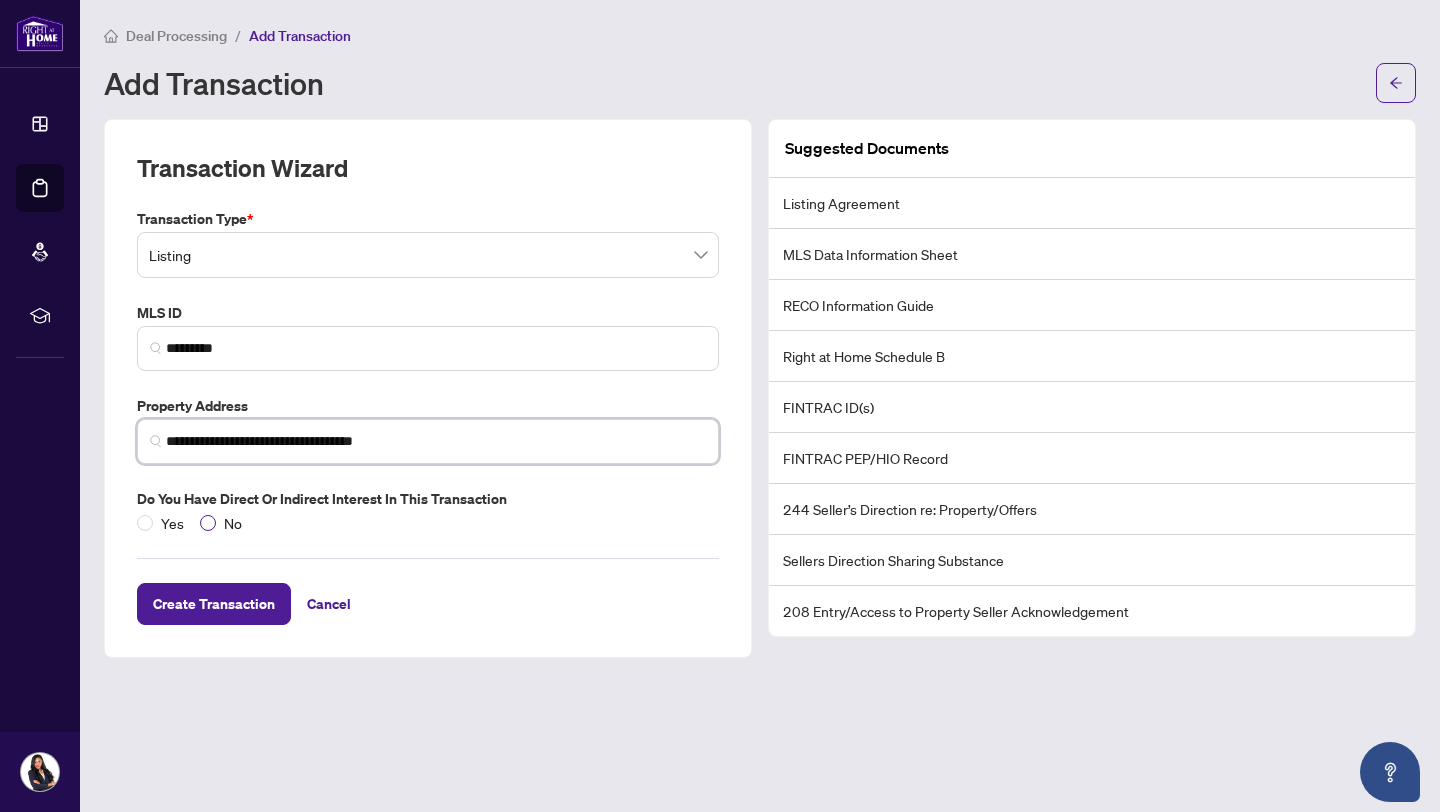 type on "**********" 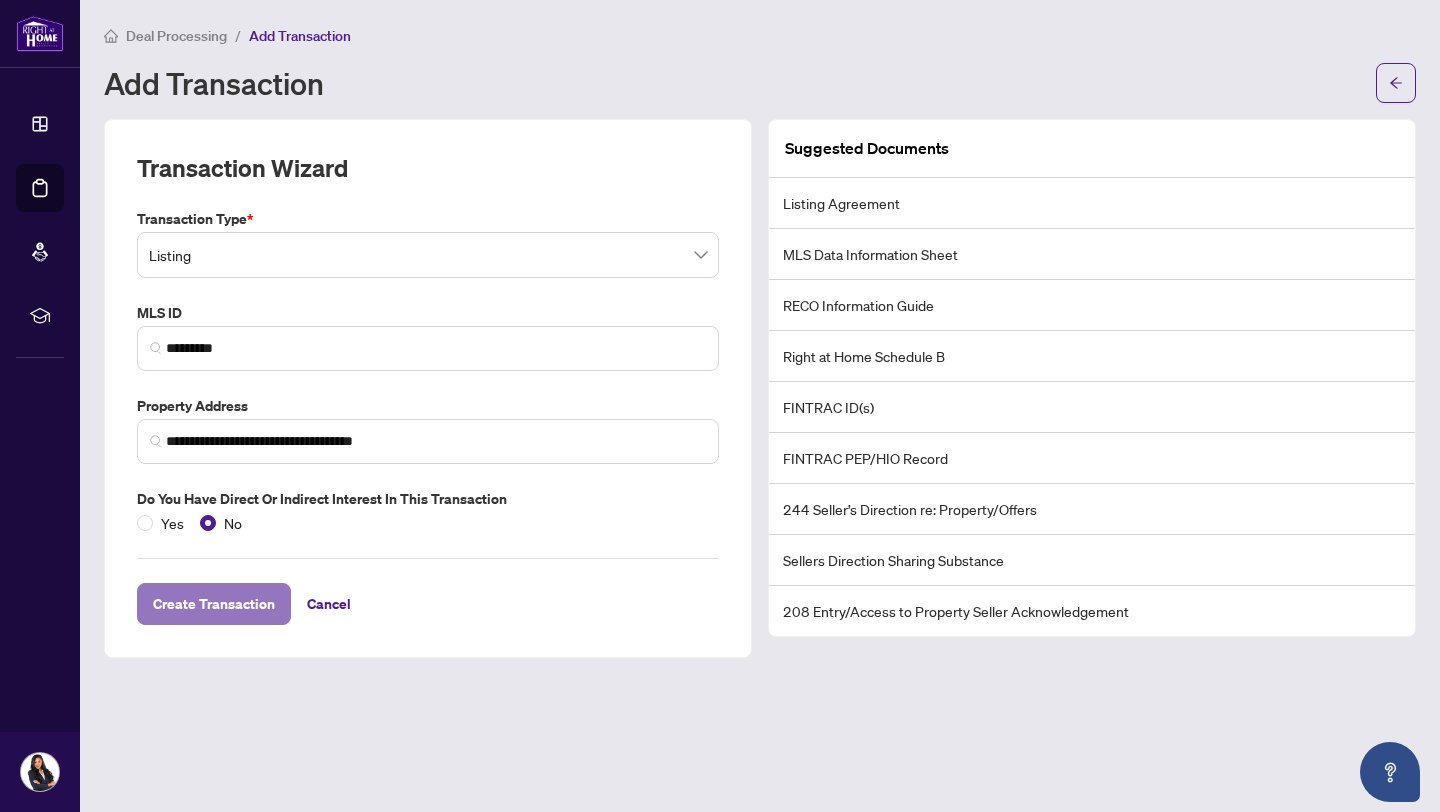 click on "Create Transaction" at bounding box center (214, 604) 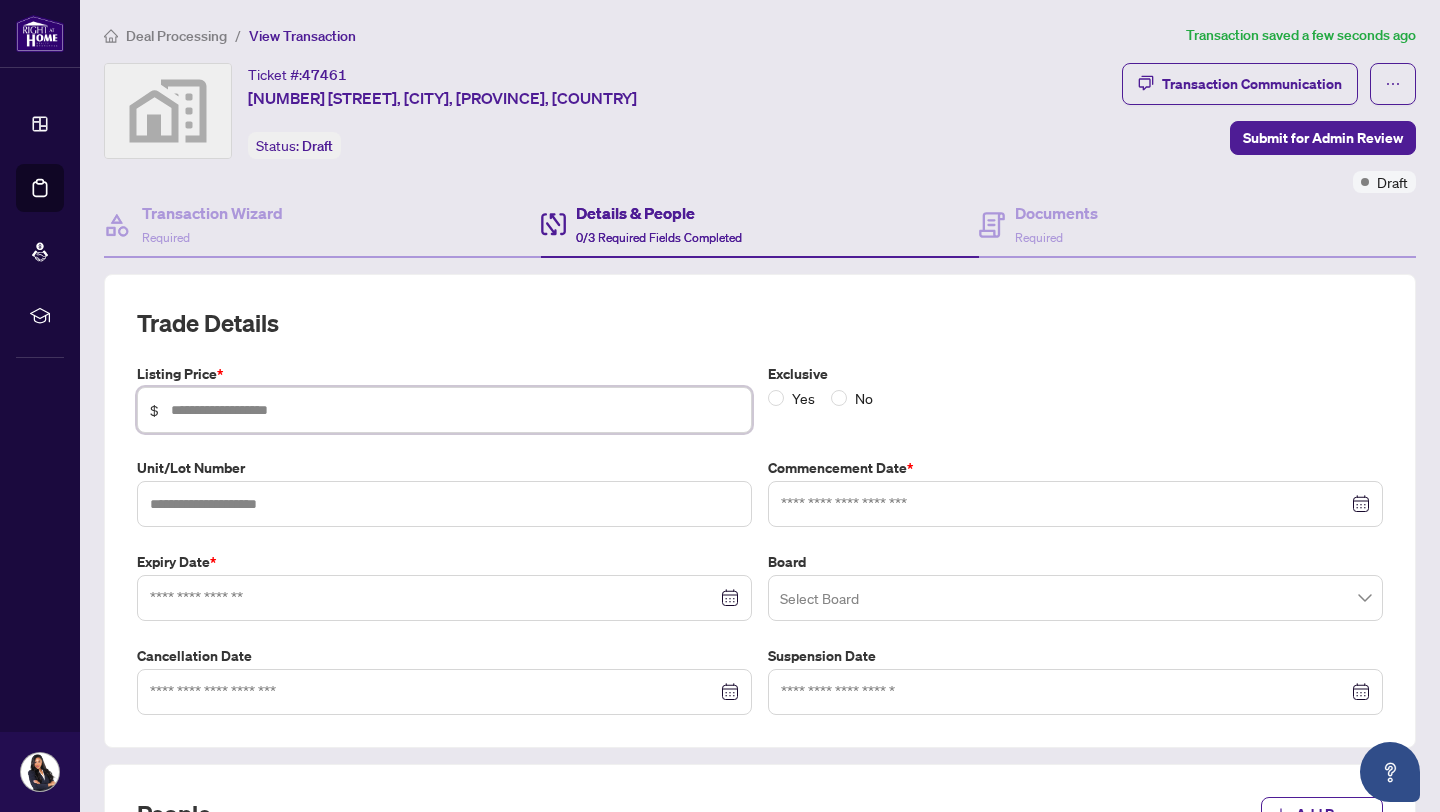 click at bounding box center (455, 410) 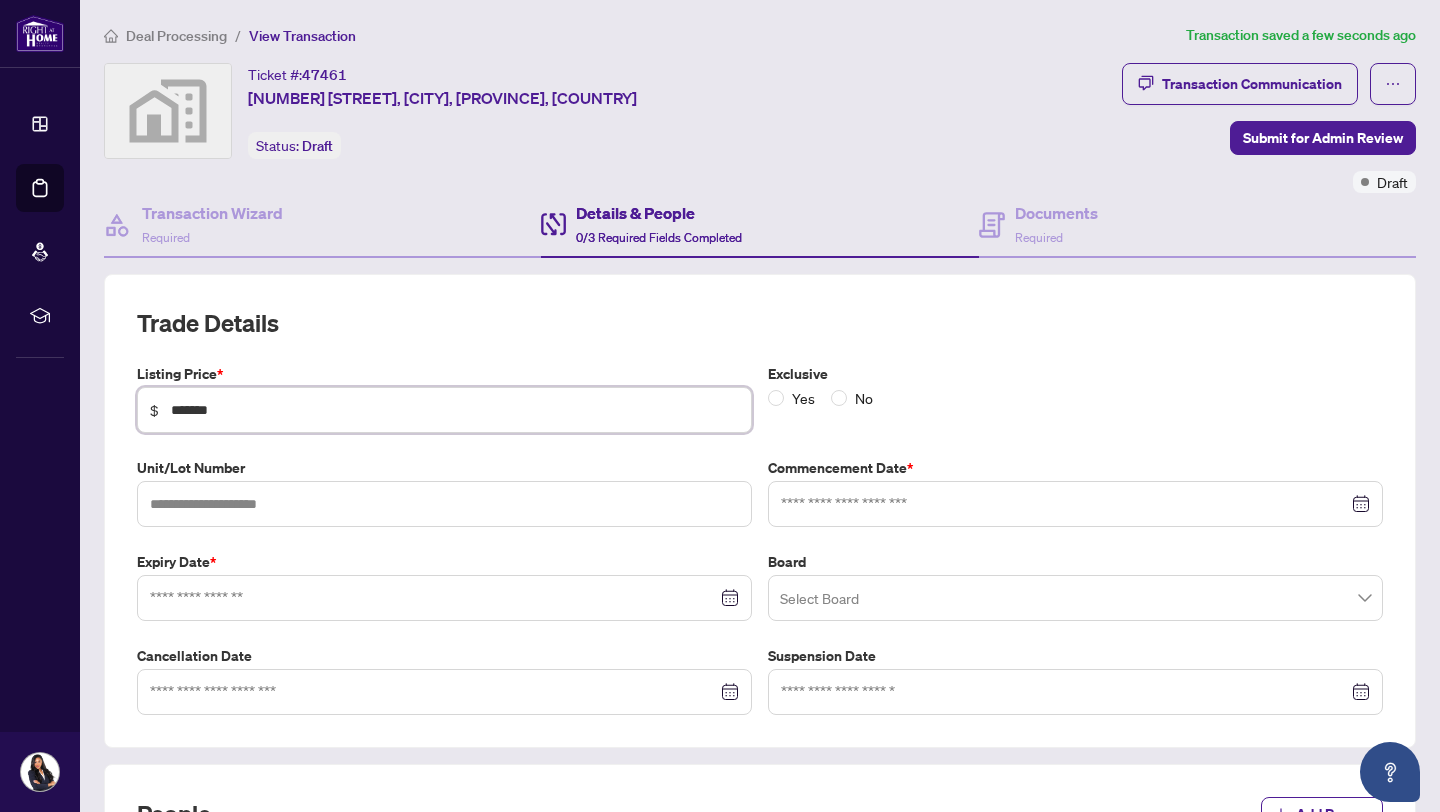 type on "*******" 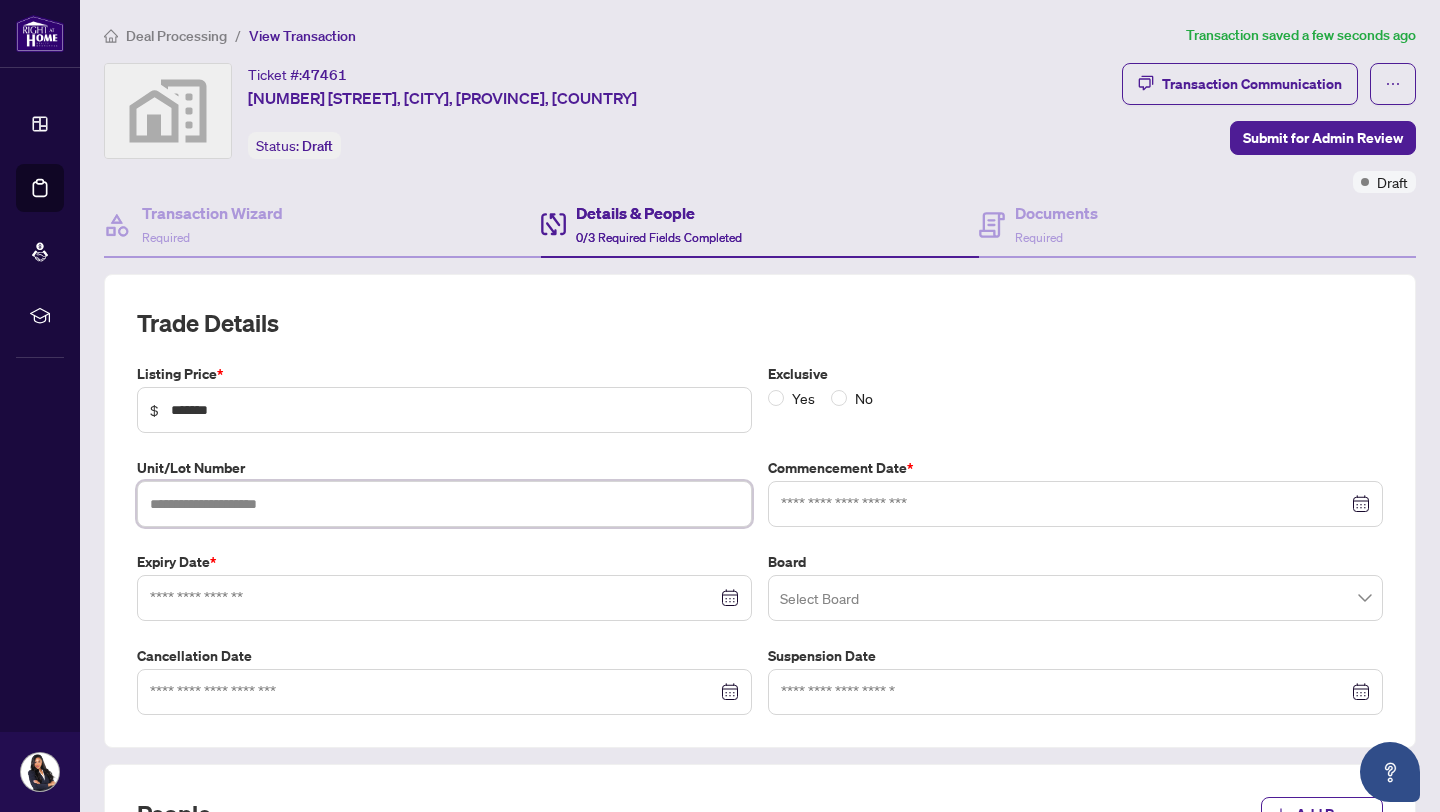 click at bounding box center (444, 504) 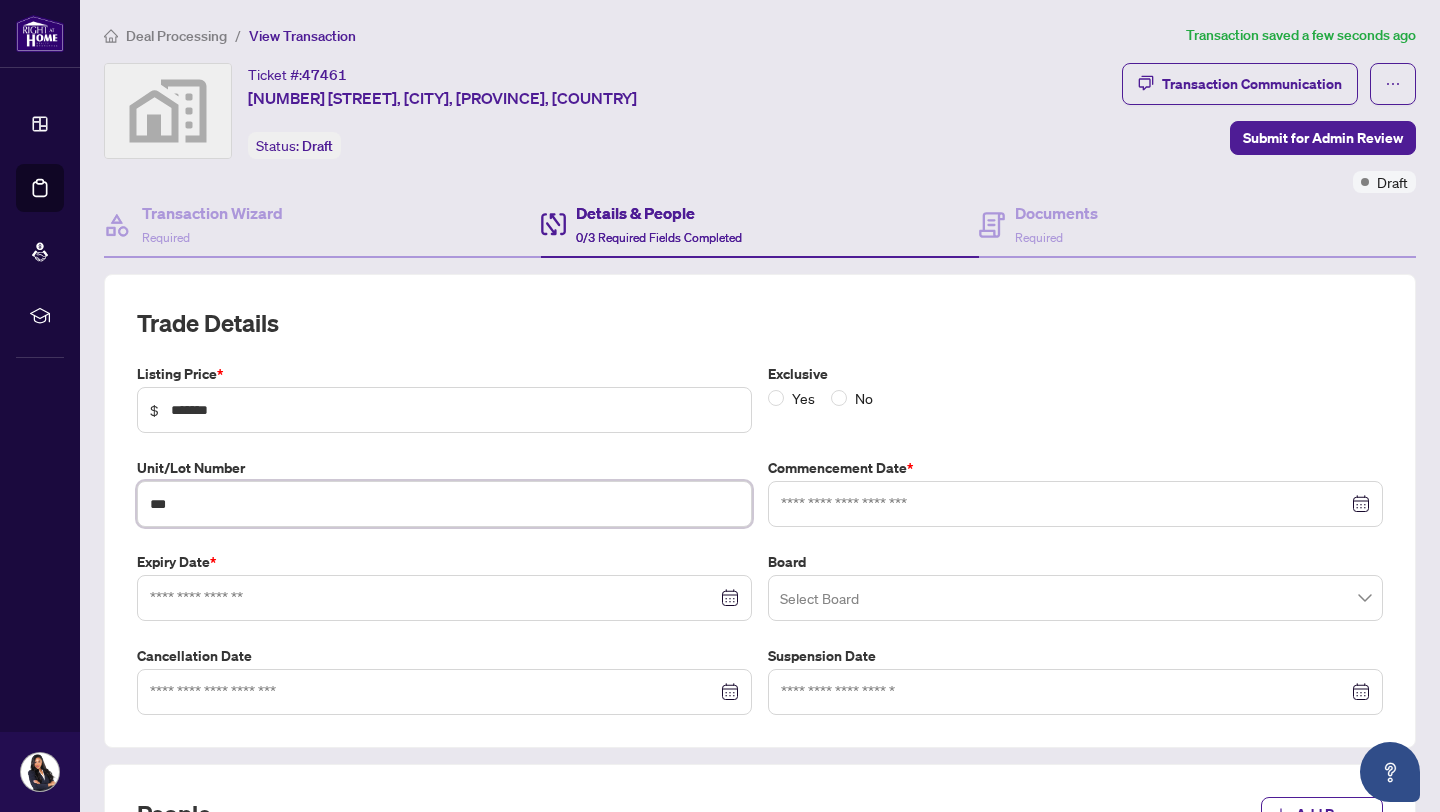 click at bounding box center [444, 598] 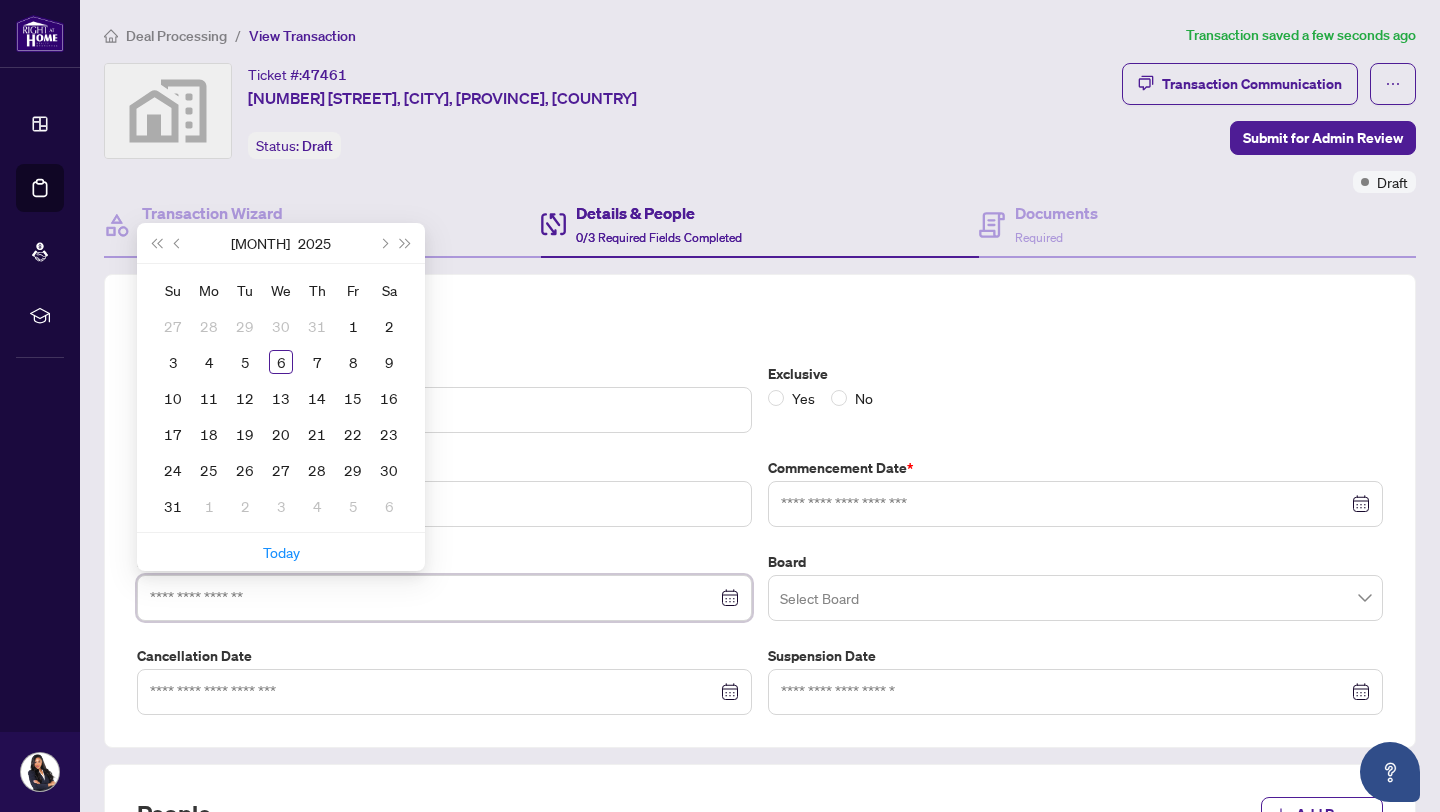 click at bounding box center (444, 598) 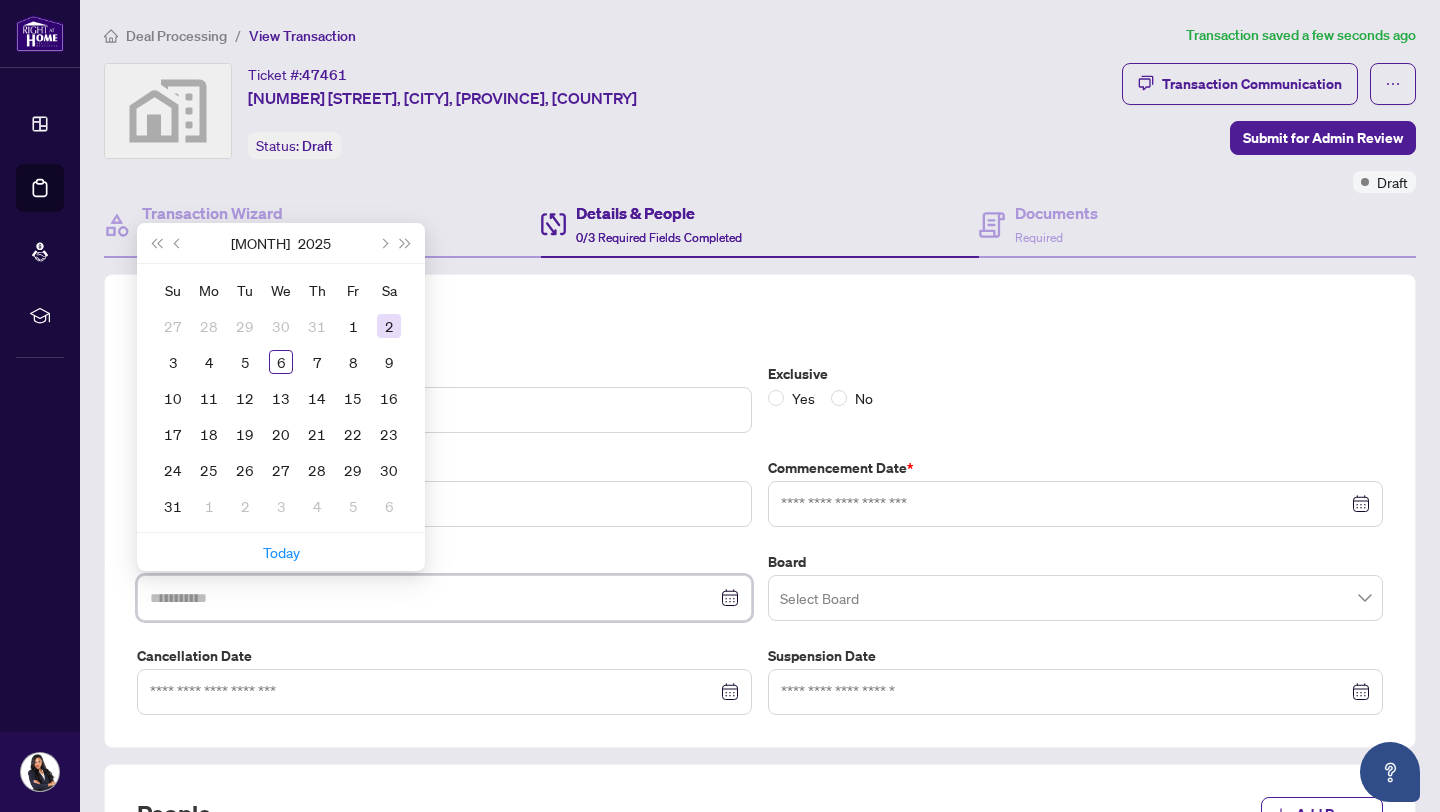 type on "**********" 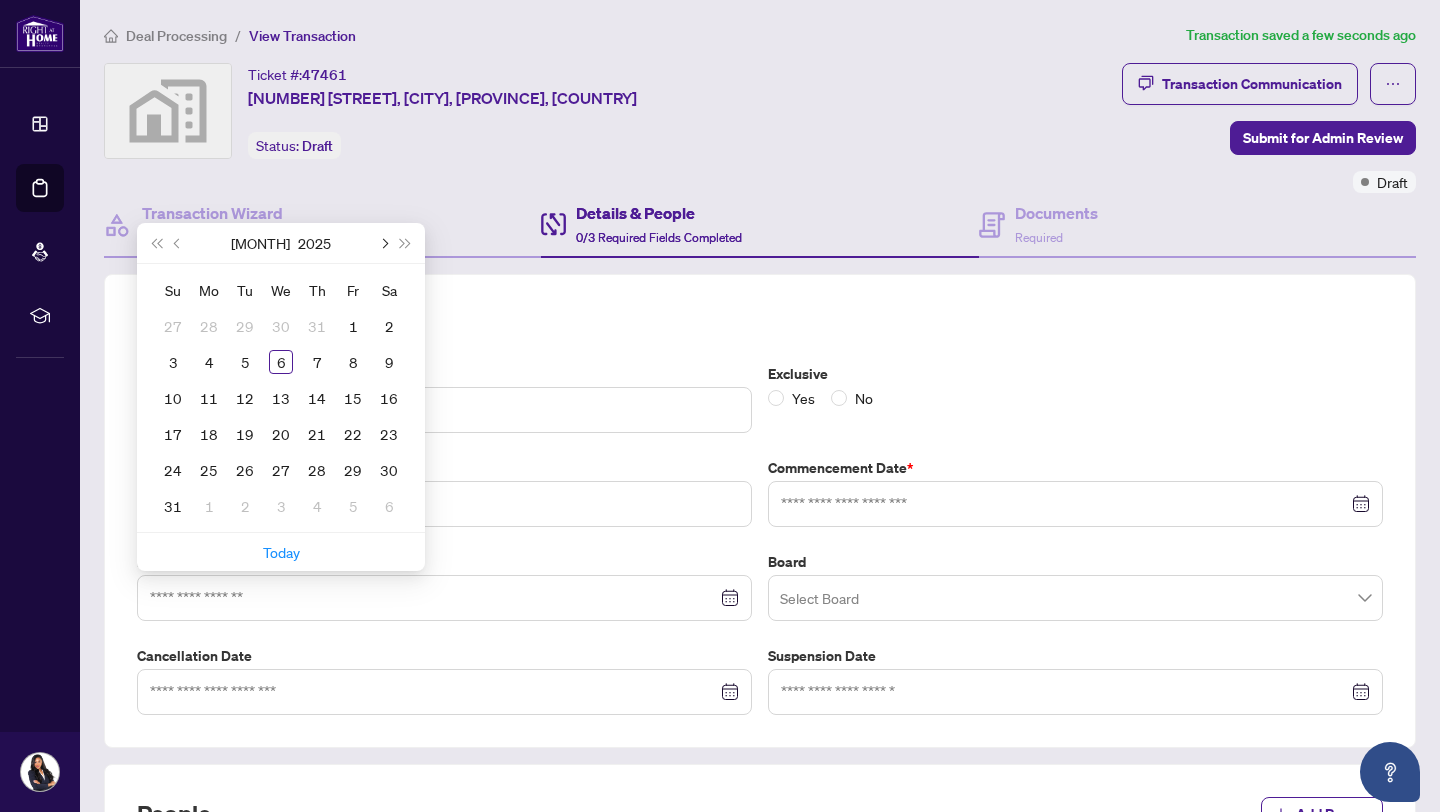 click at bounding box center (383, 243) 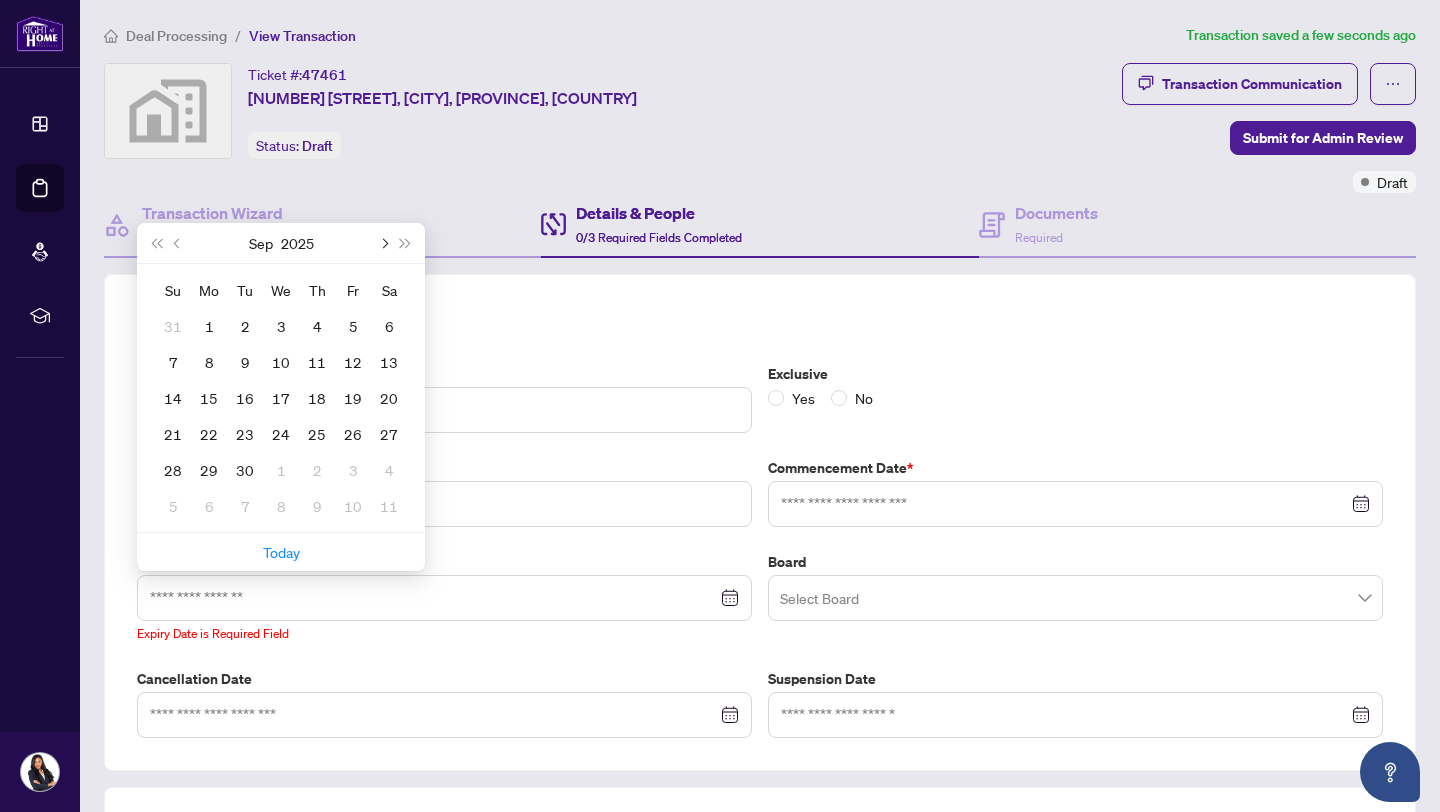 click at bounding box center (383, 243) 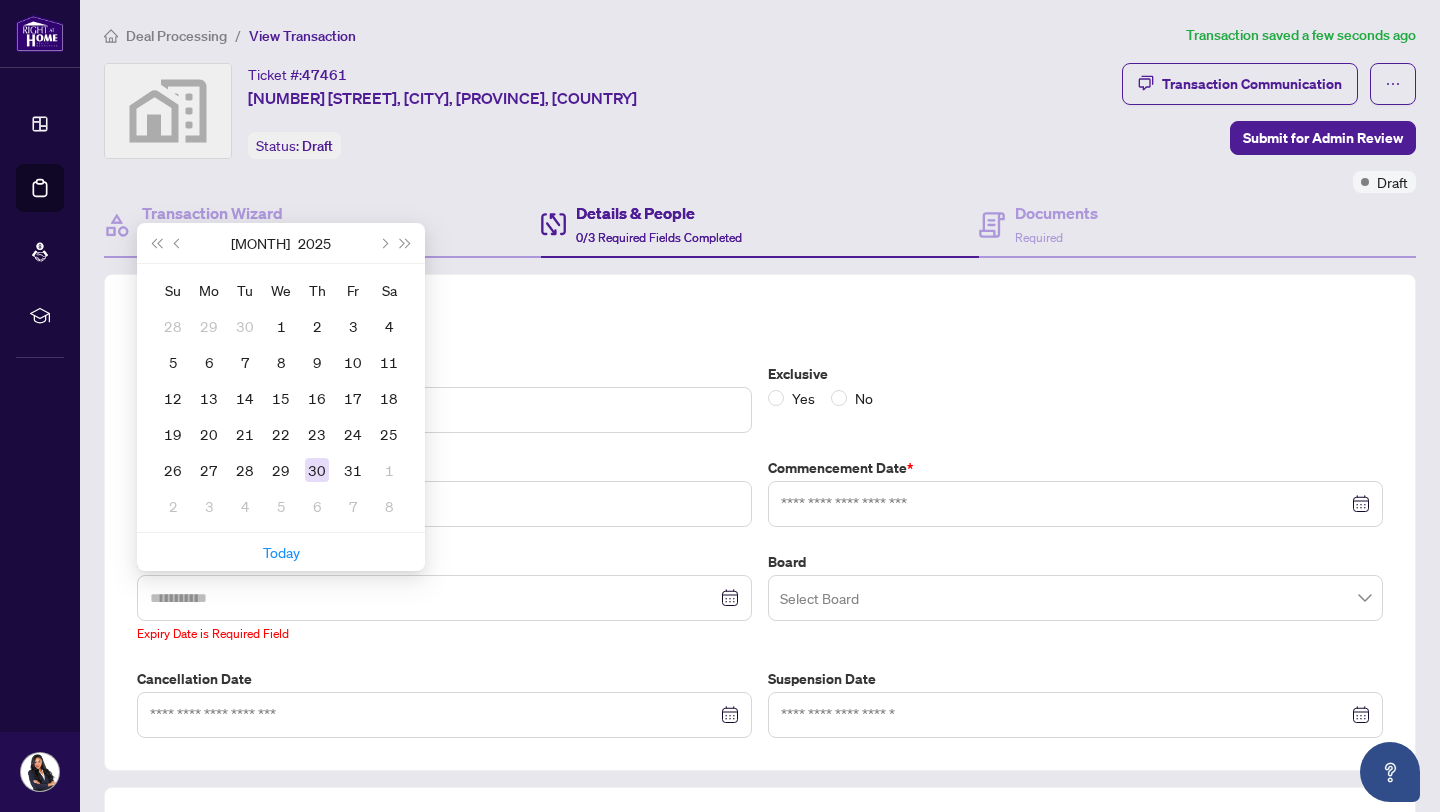 type on "**********" 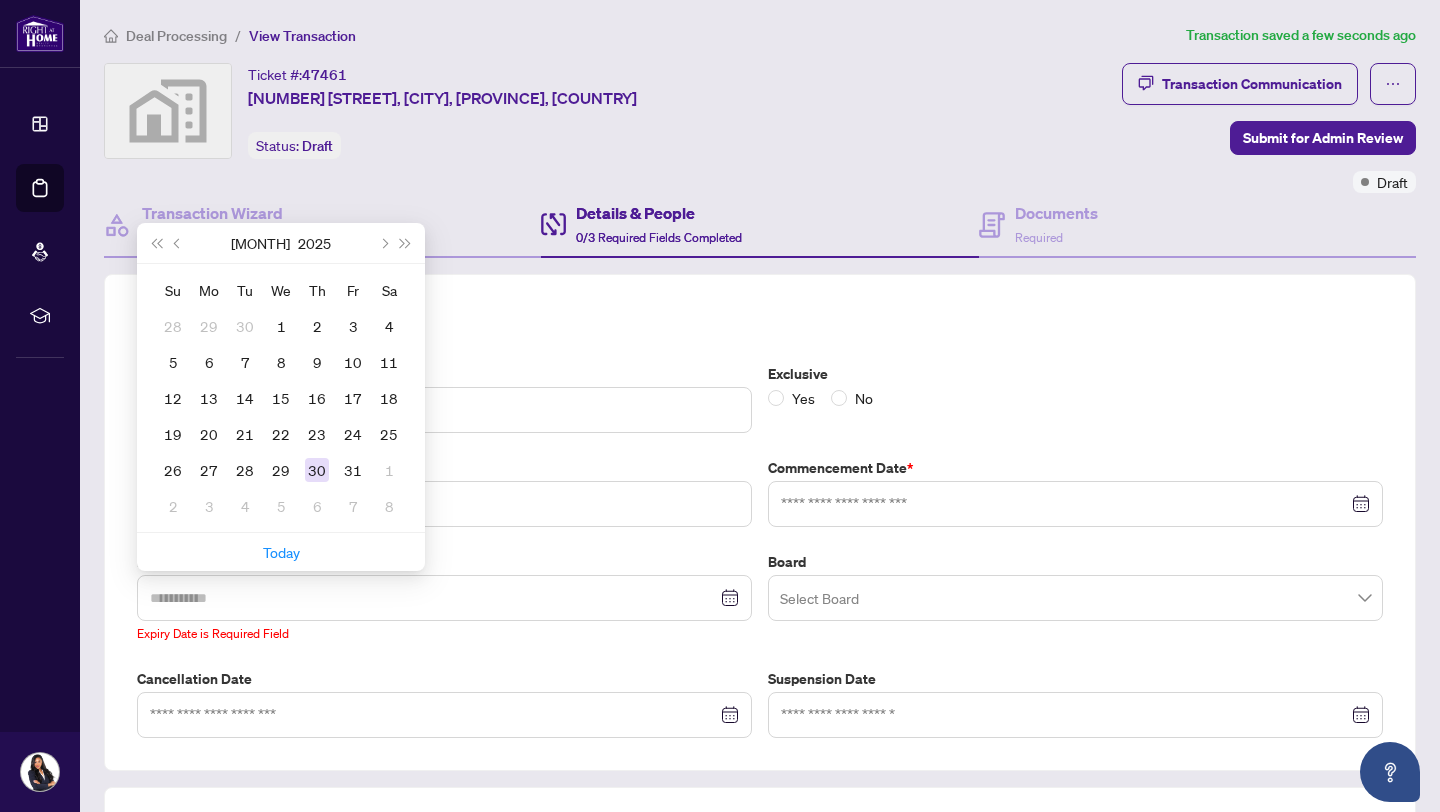 click on "30" at bounding box center (317, 470) 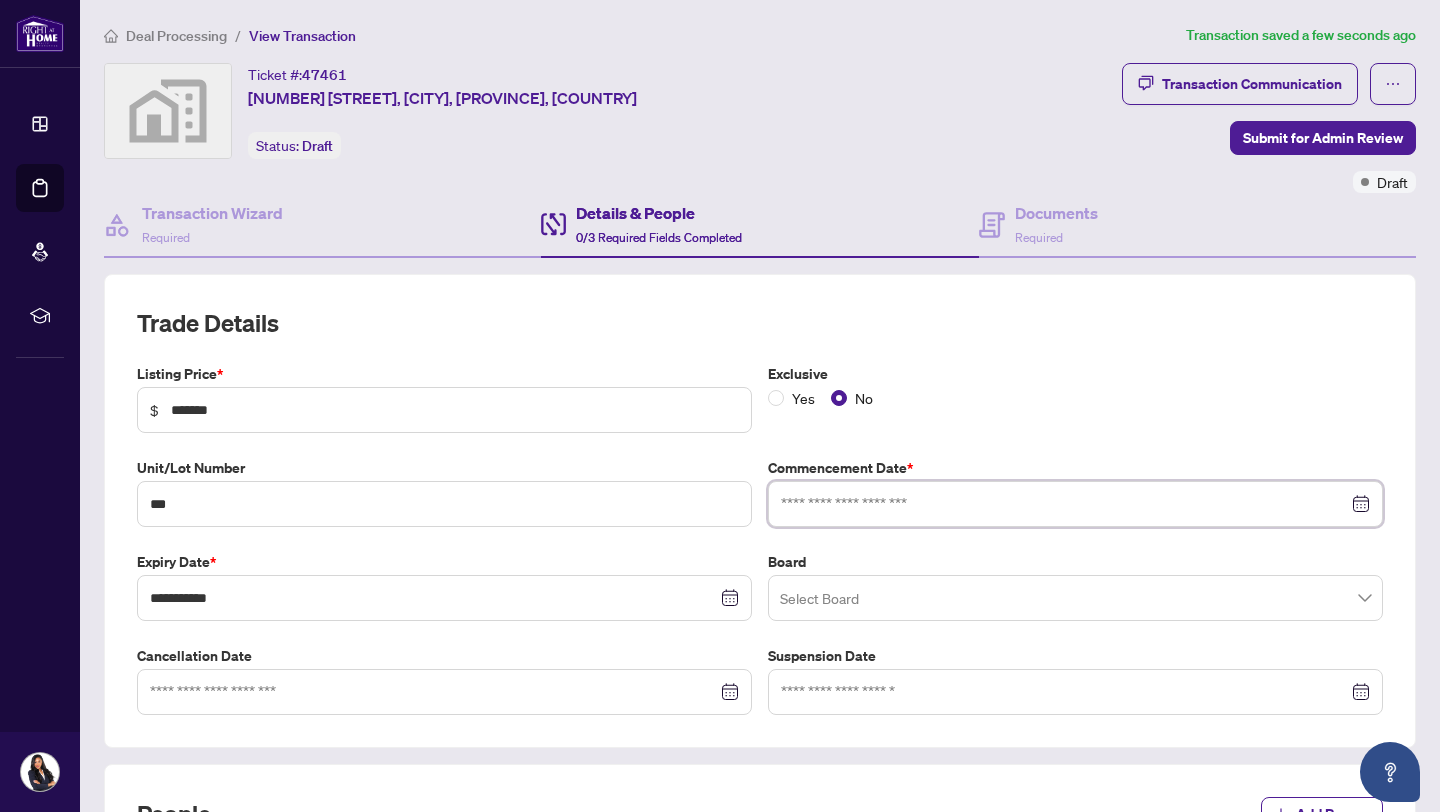 click at bounding box center (1064, 504) 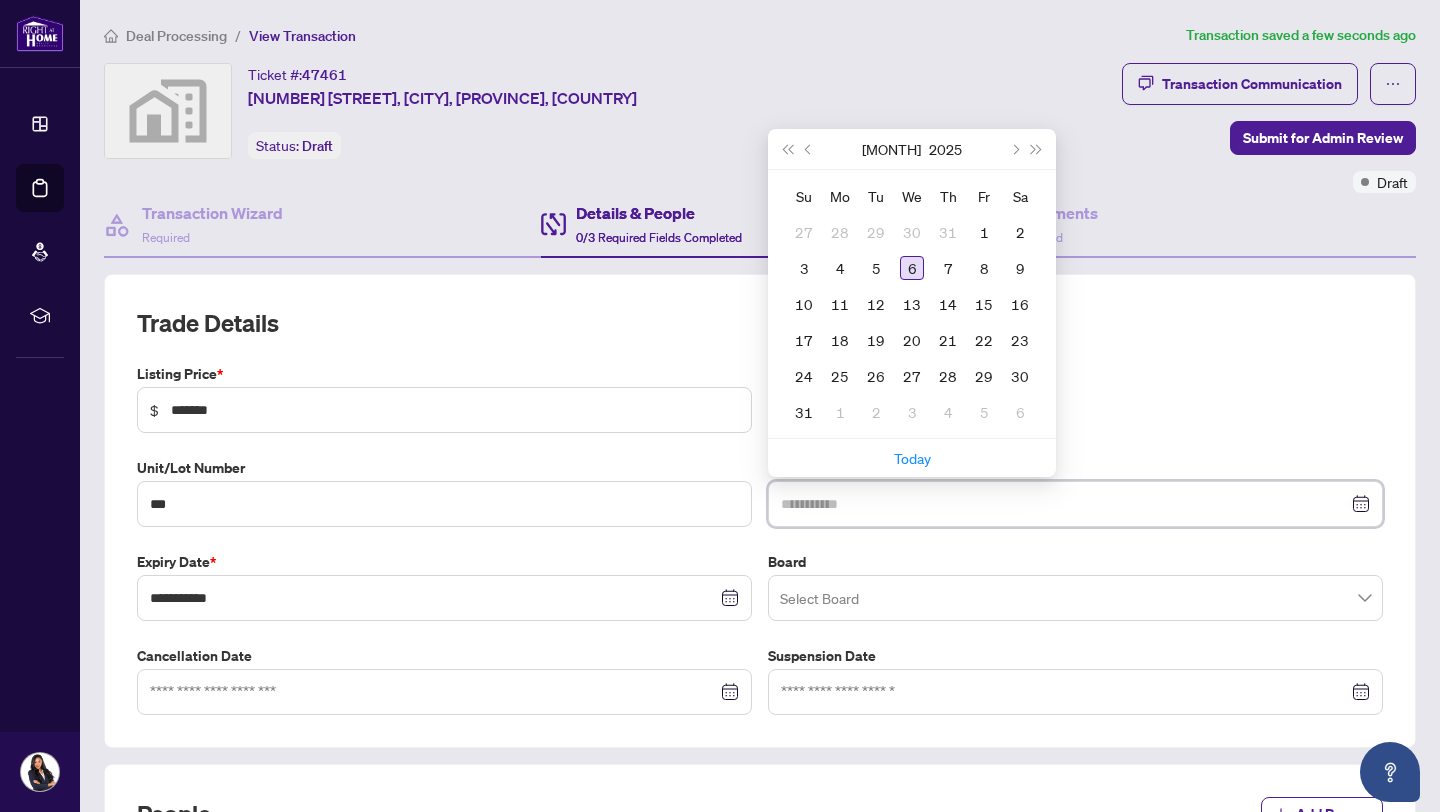 type on "**********" 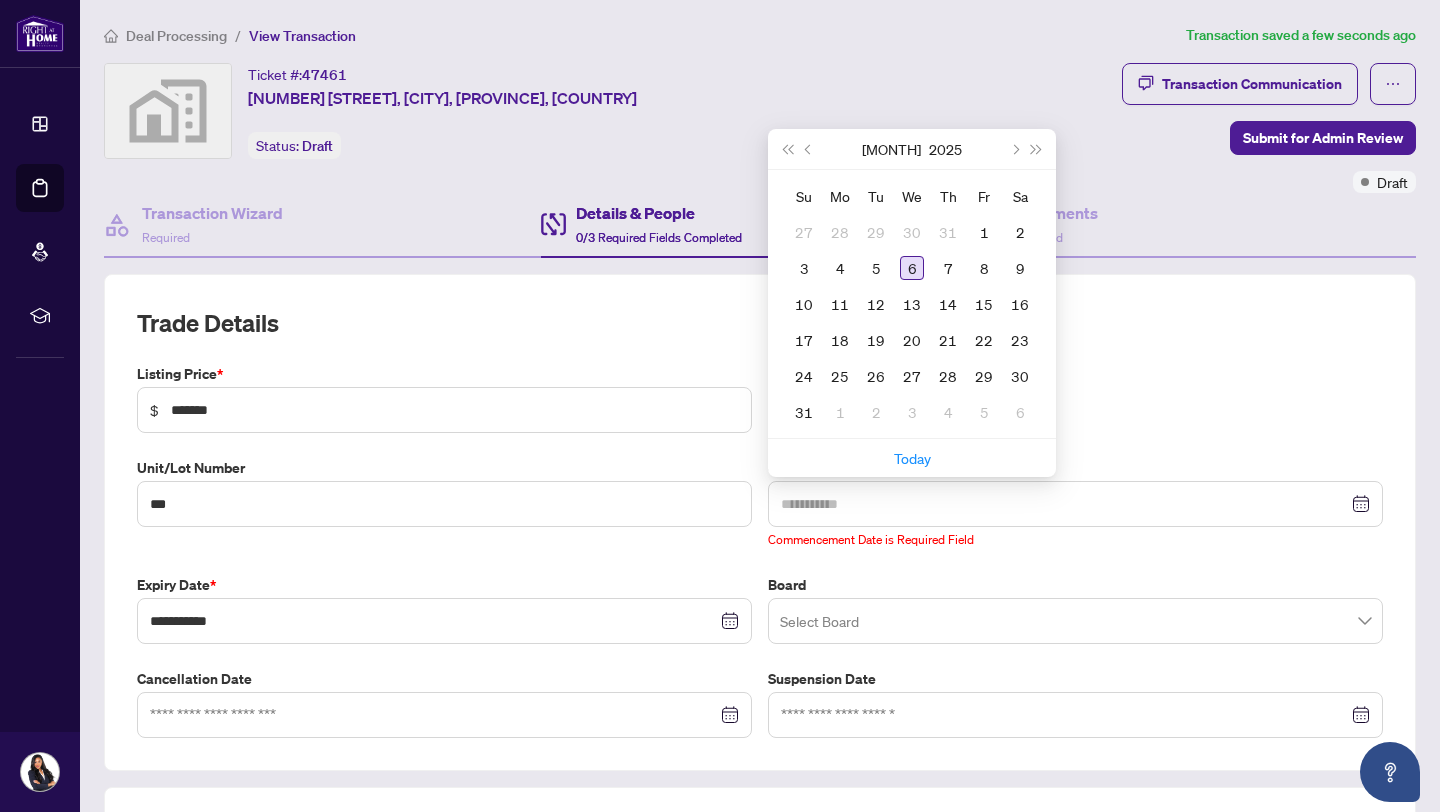 click on "6" at bounding box center [912, 268] 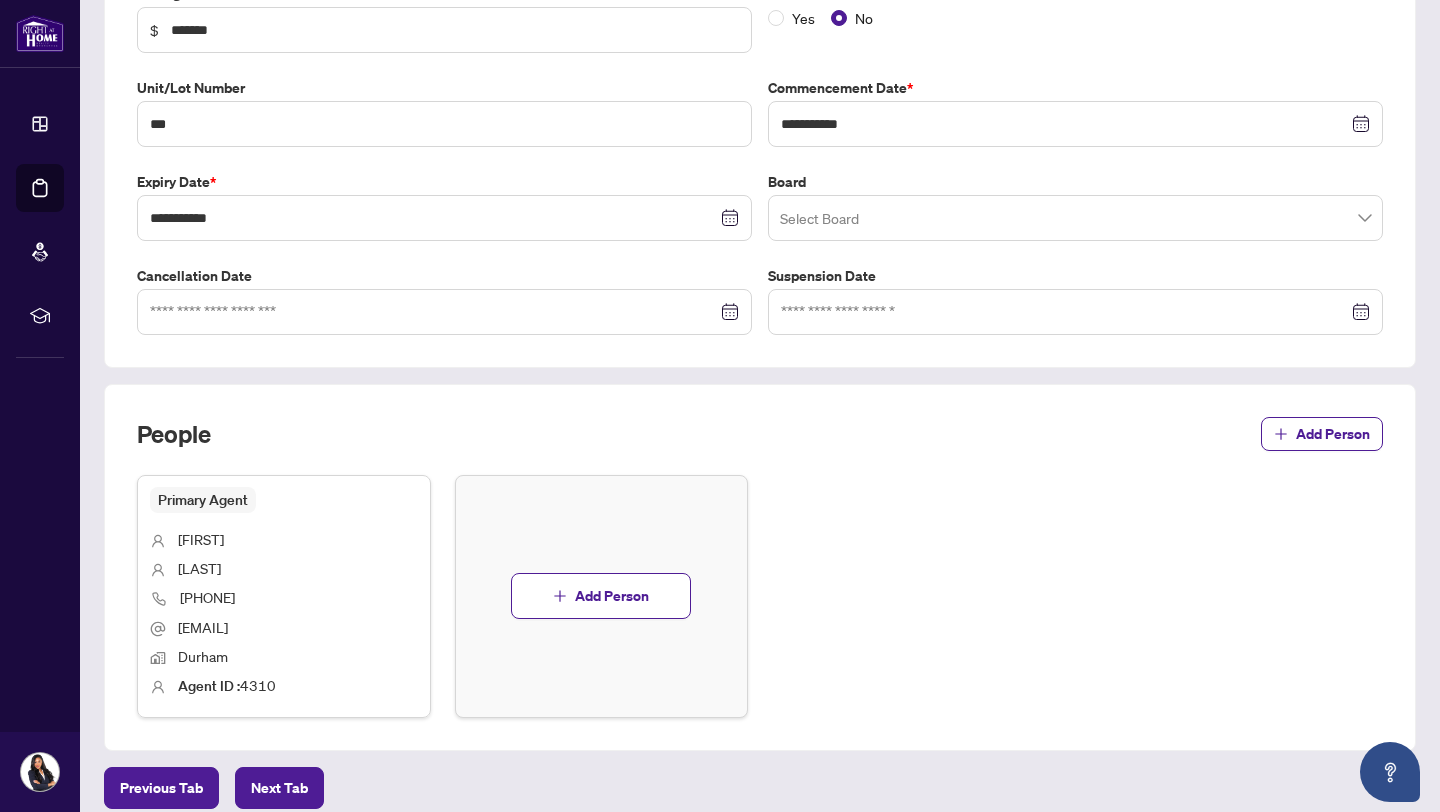 scroll, scrollTop: 377, scrollLeft: 0, axis: vertical 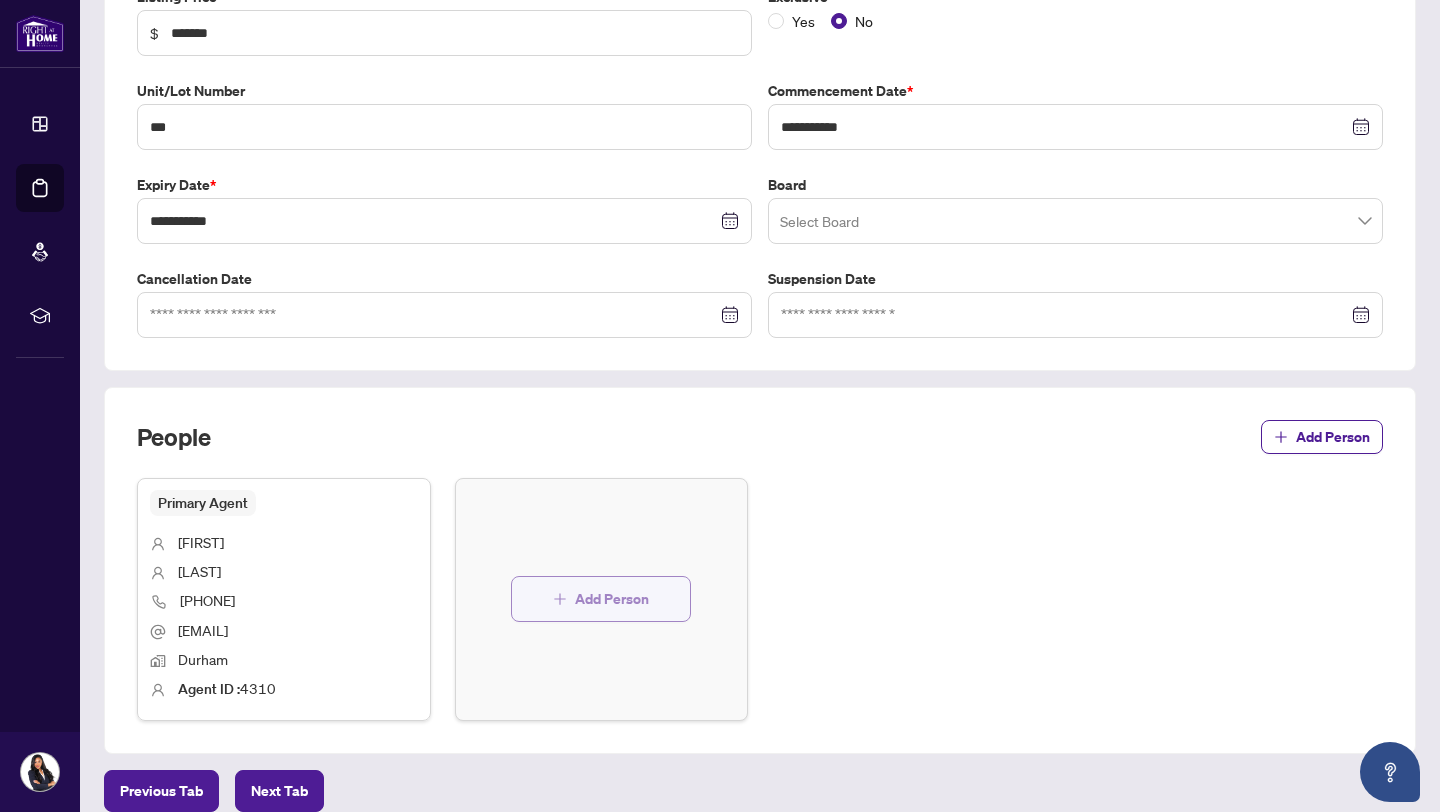 click 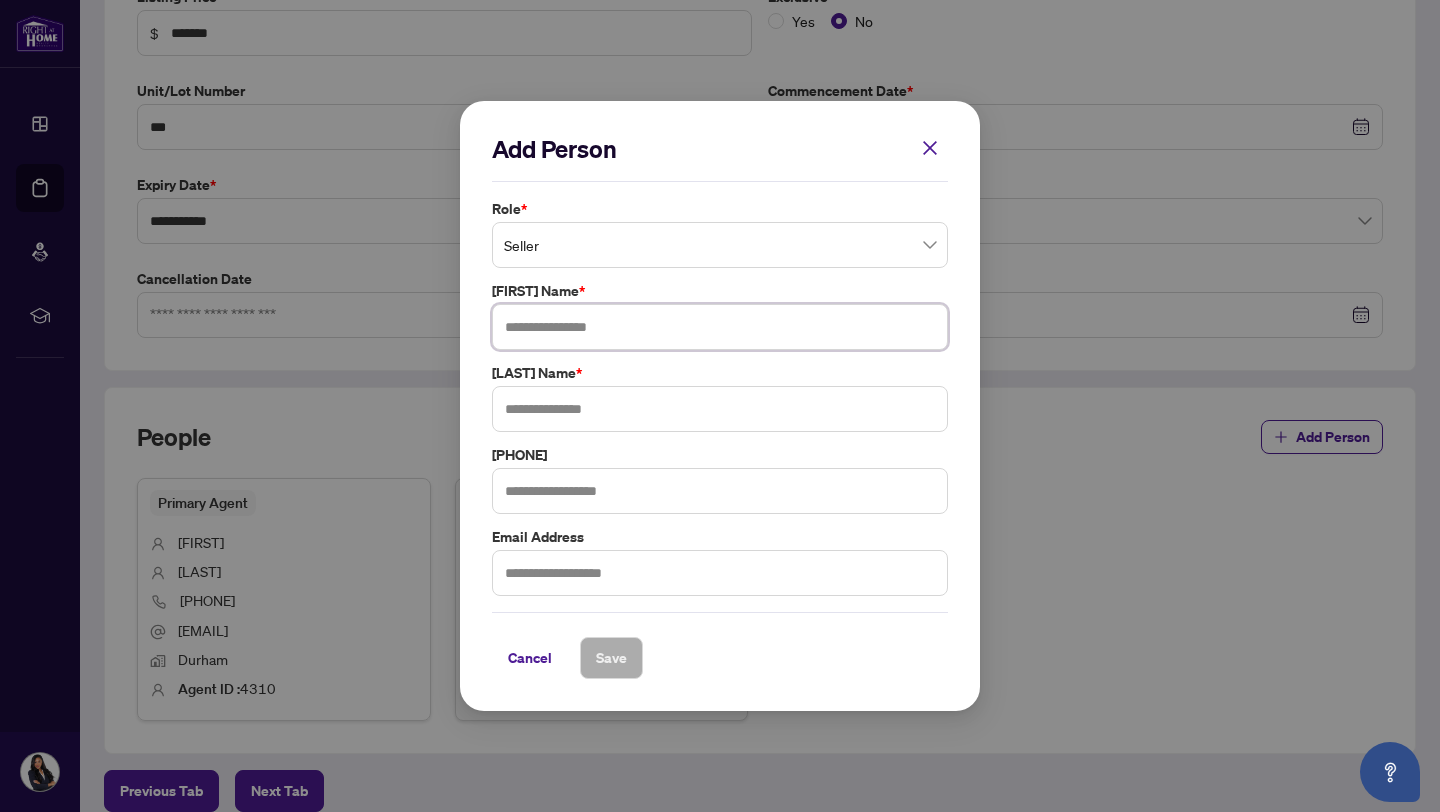 click at bounding box center (720, 327) 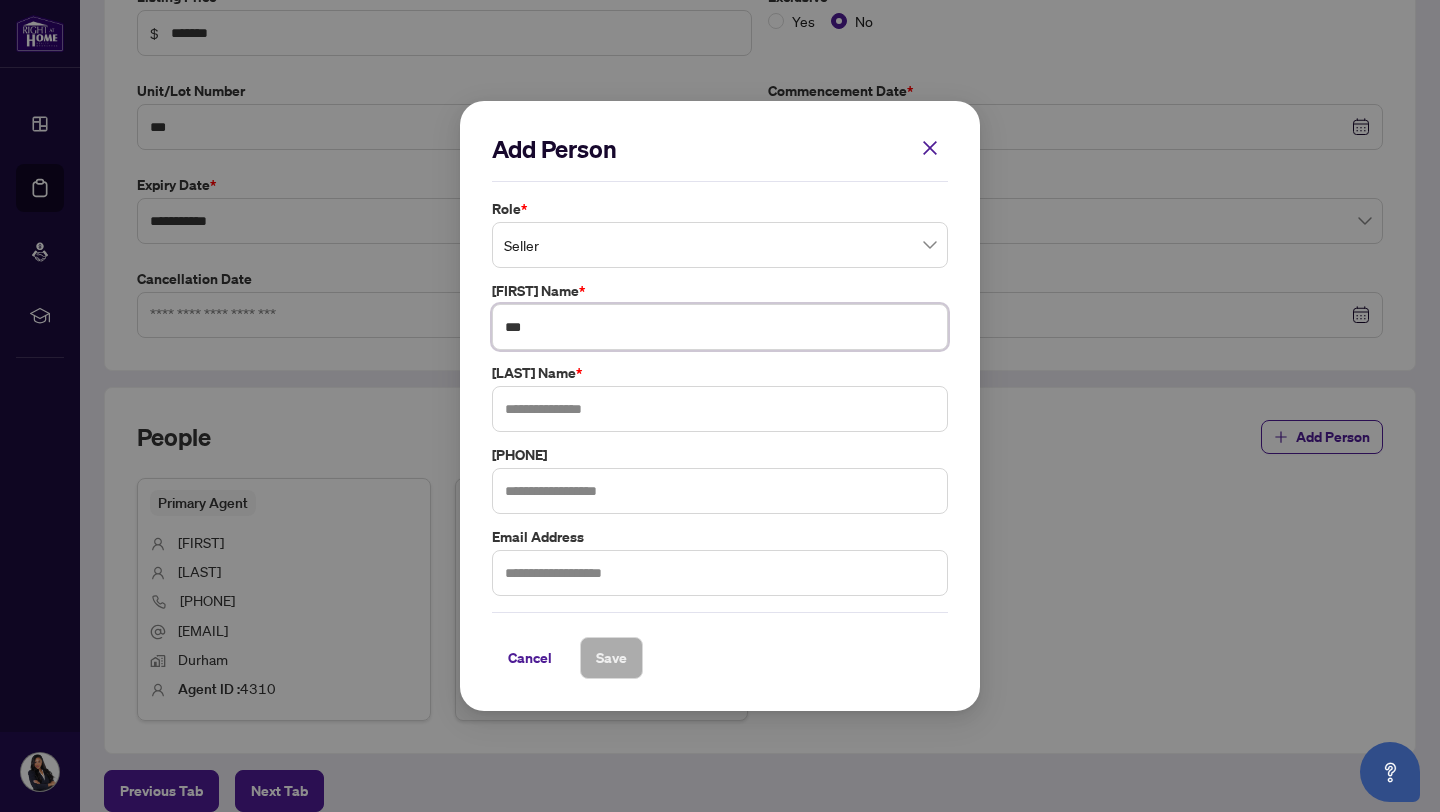 type on "***" 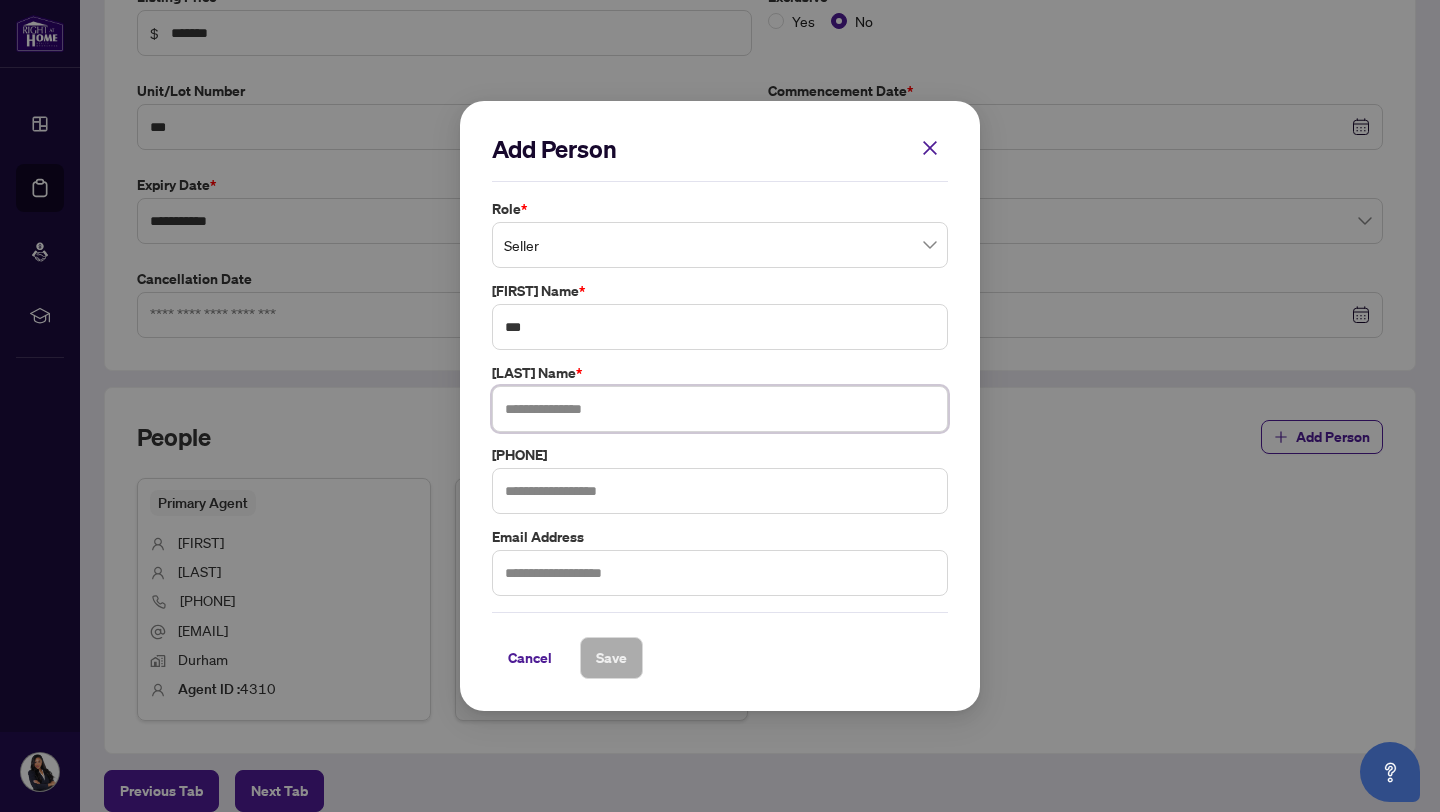 click at bounding box center [720, 409] 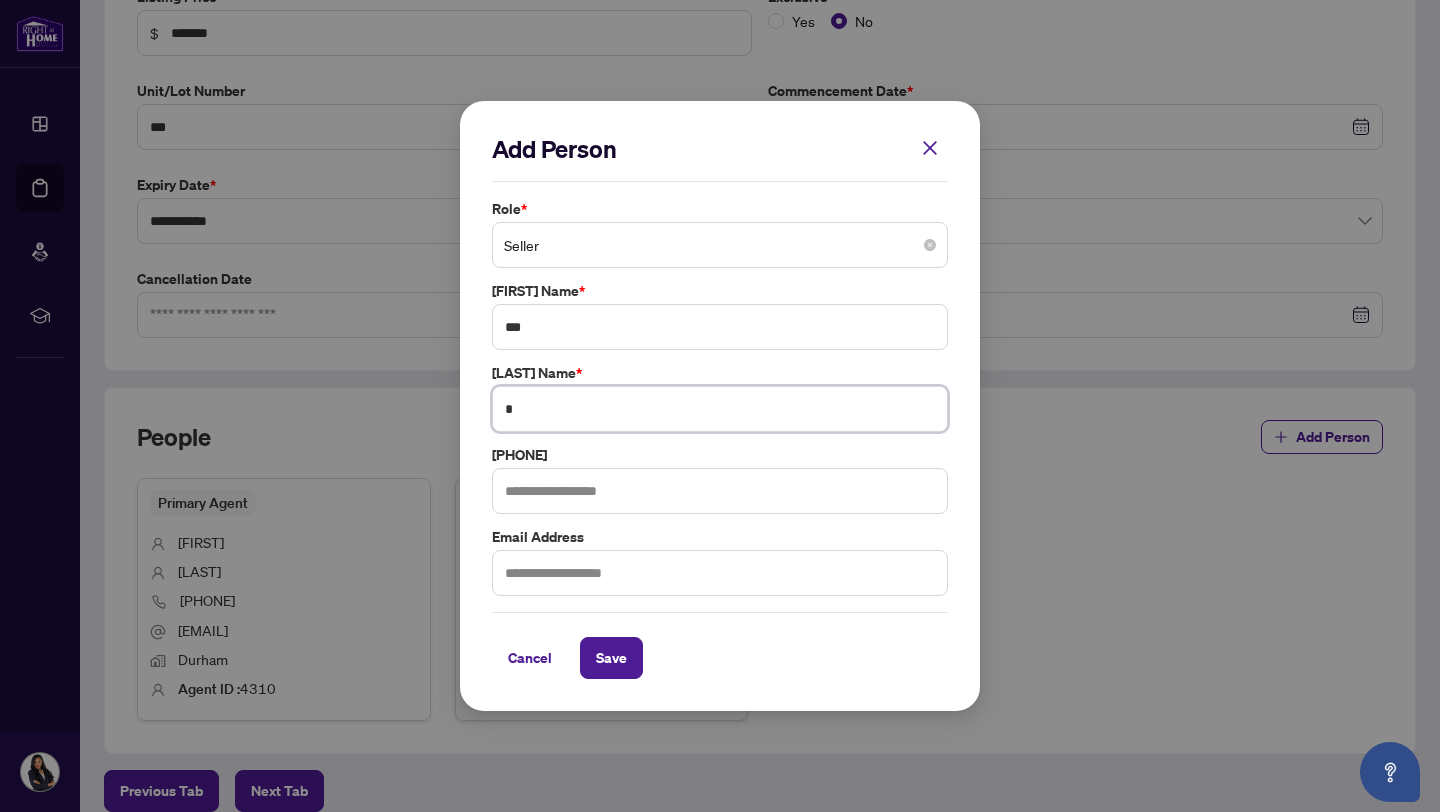 click on "Seller" at bounding box center [720, 245] 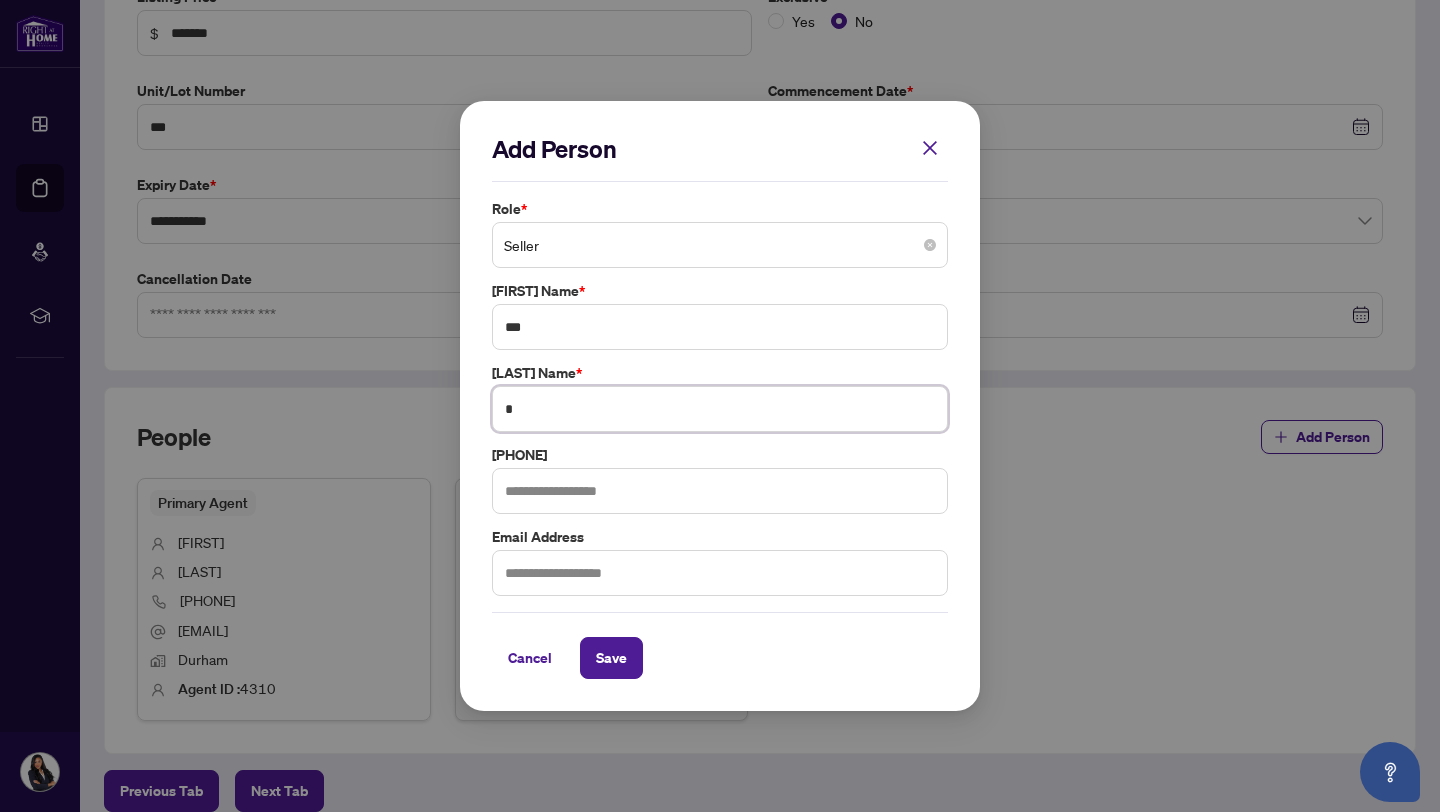 type on "*" 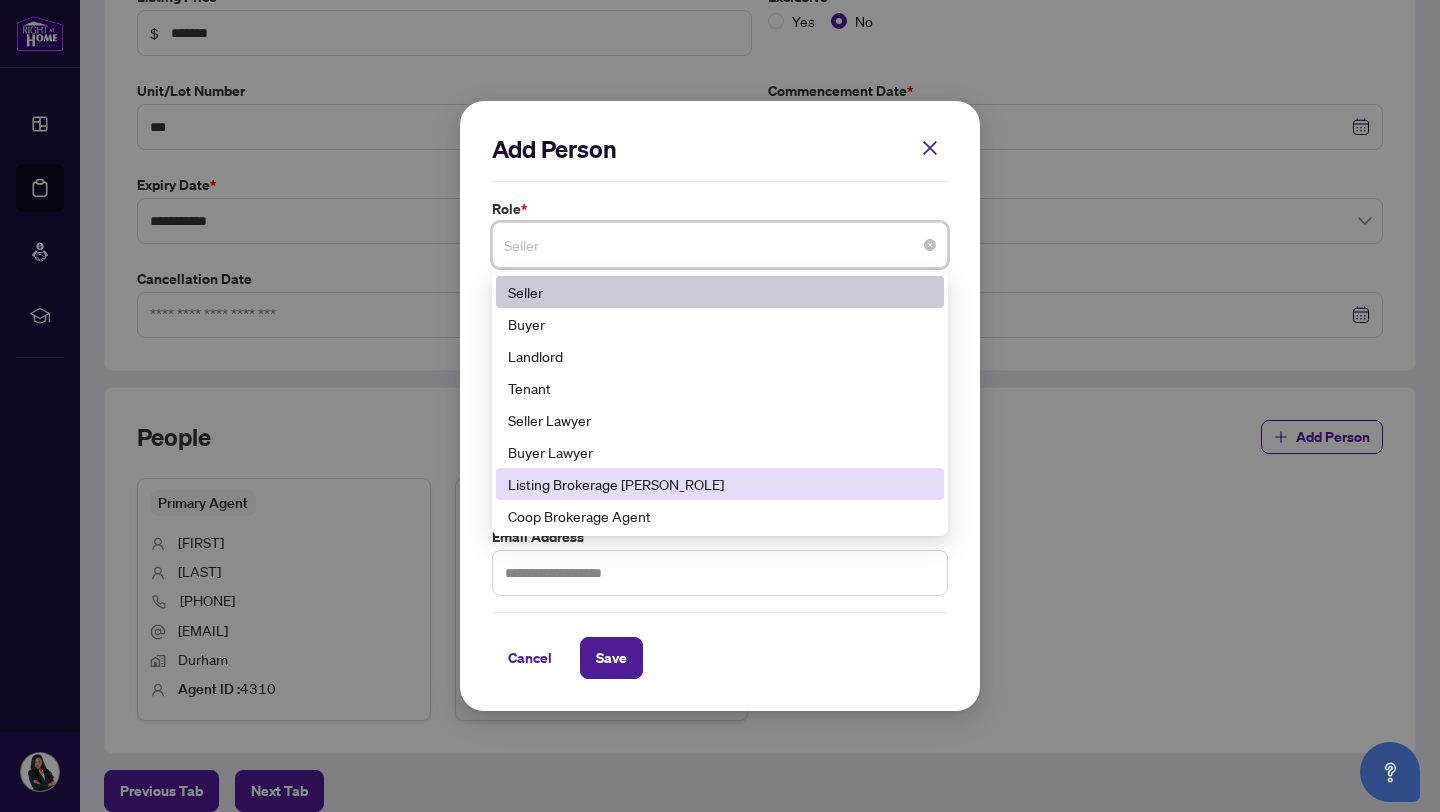 click on "Listing Brokerage [PERSON_ROLE]" at bounding box center (720, 484) 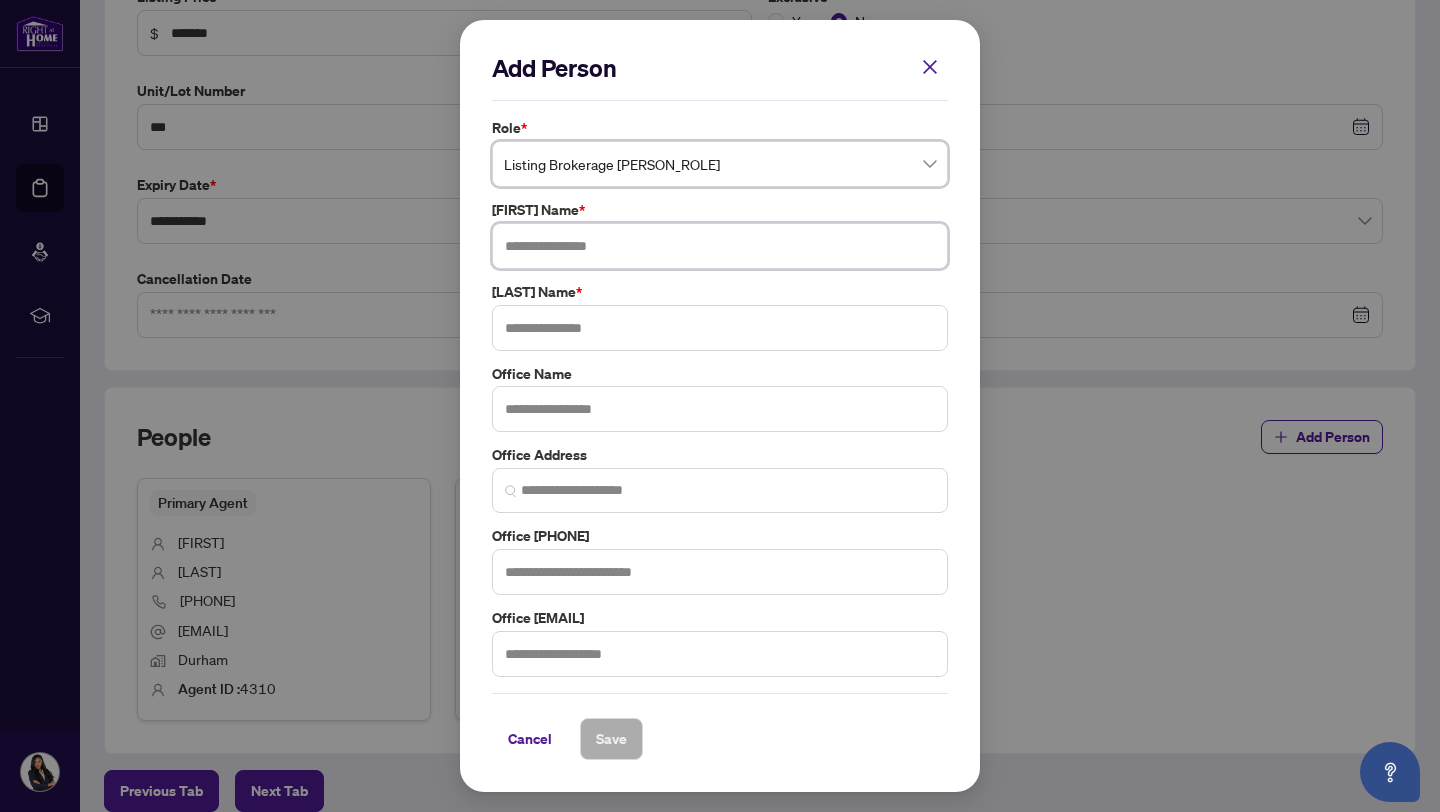 click at bounding box center (720, 246) 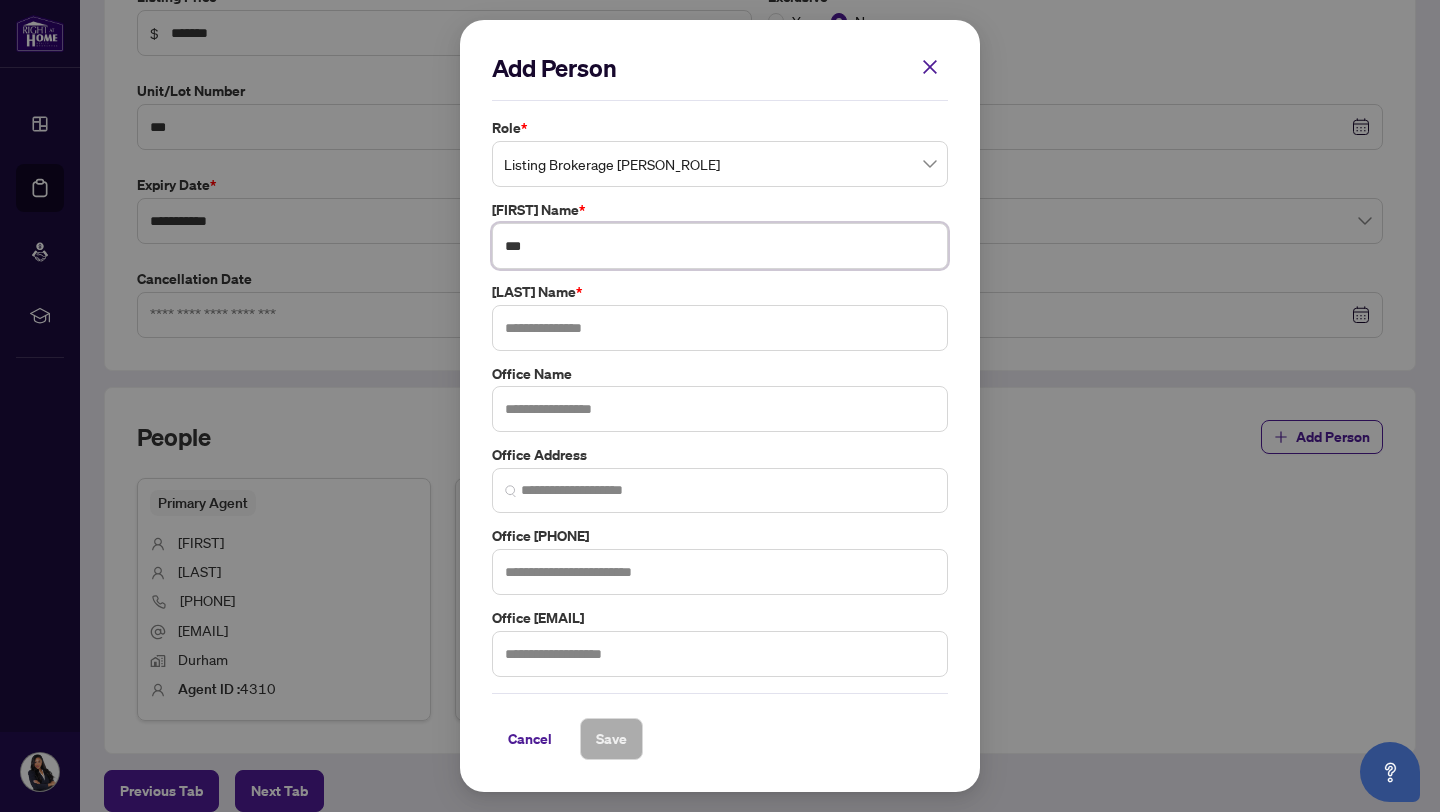 type on "***" 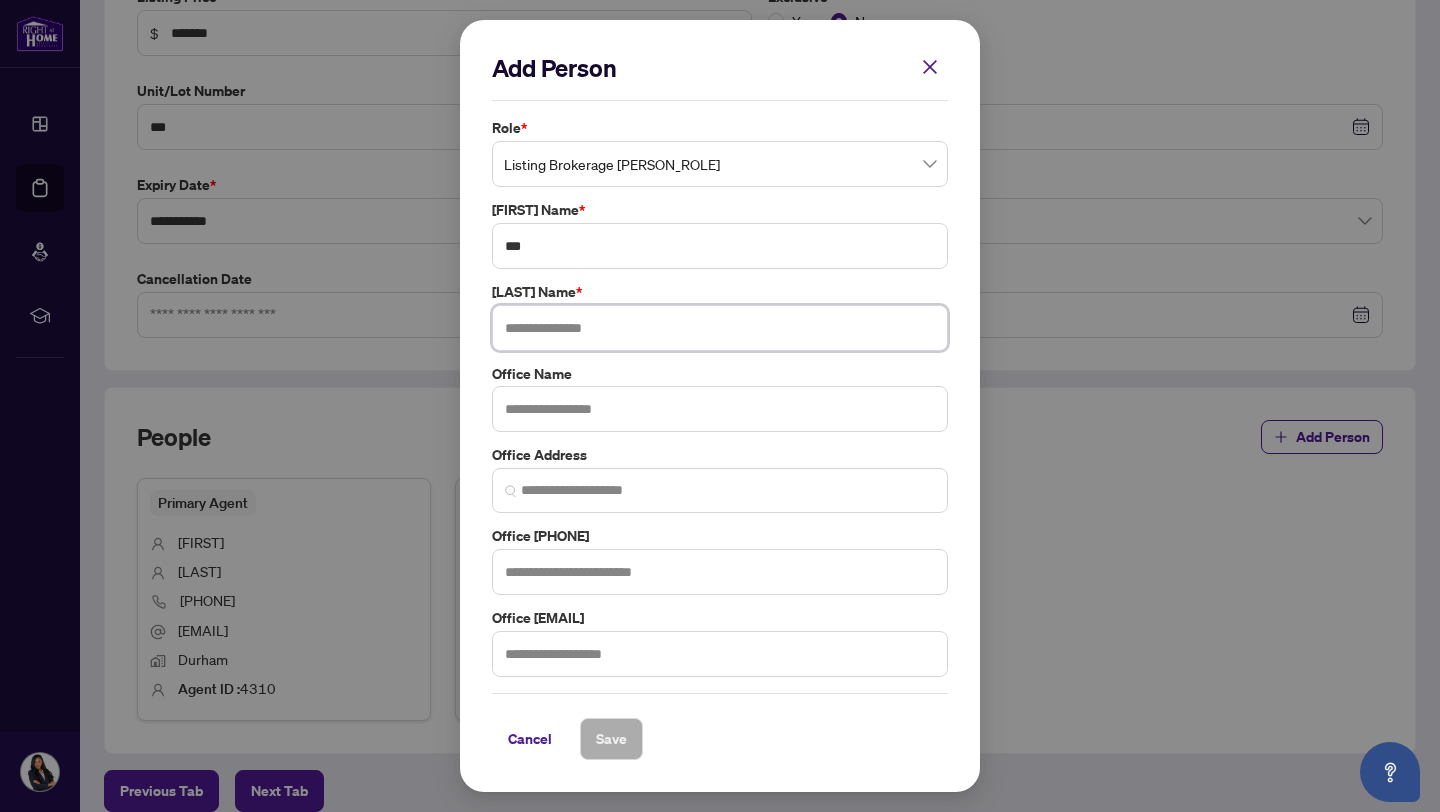 click at bounding box center (720, 328) 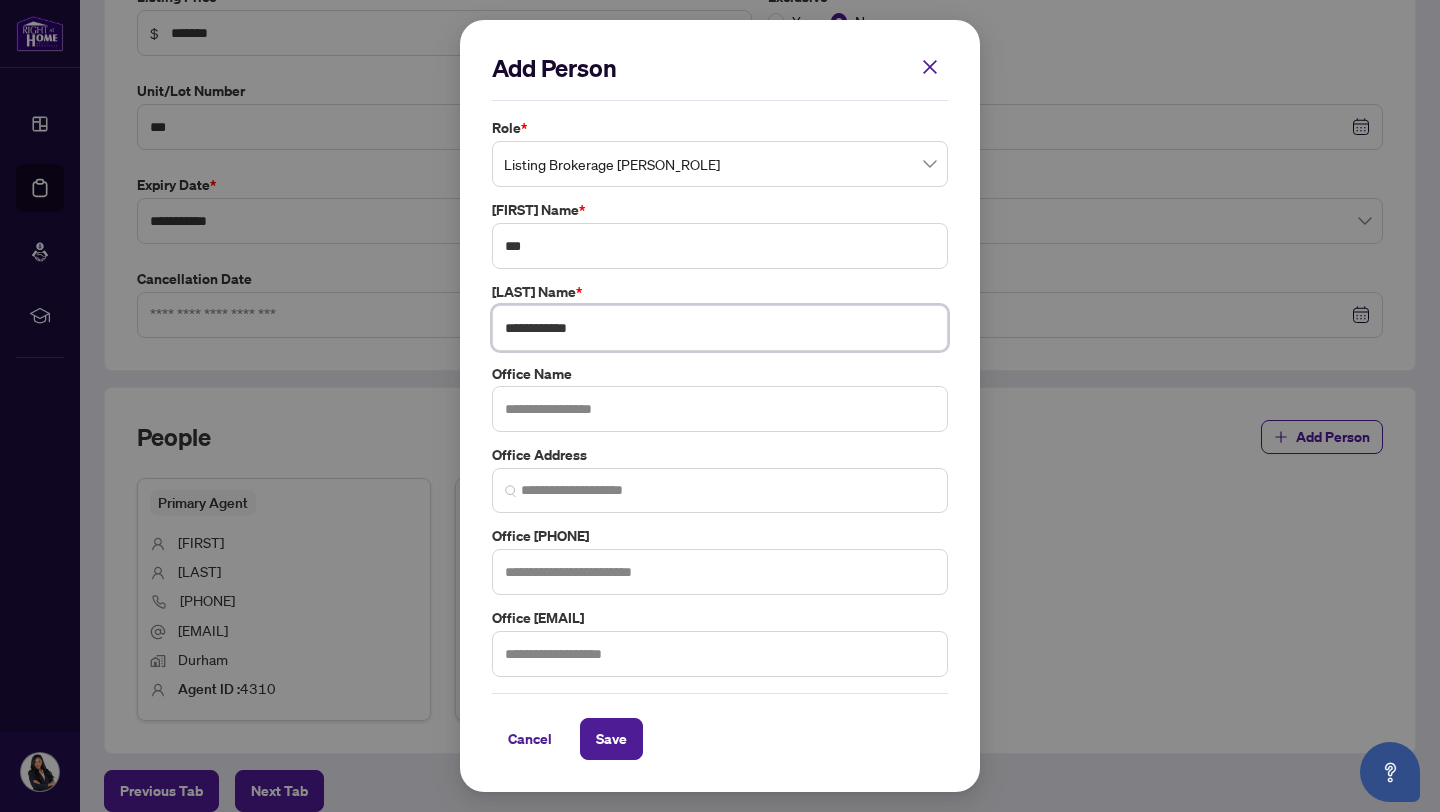 type on "**********" 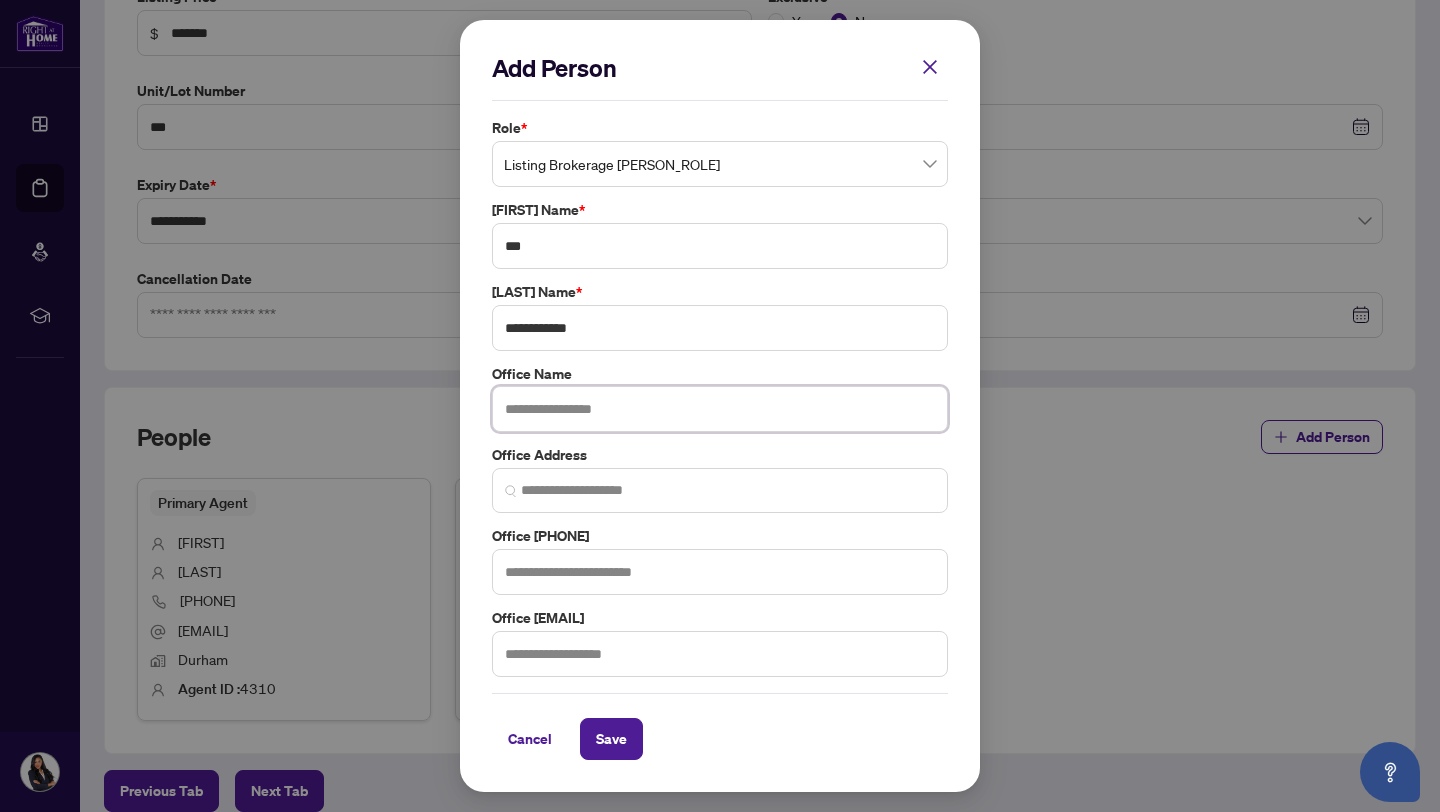 click at bounding box center (720, 409) 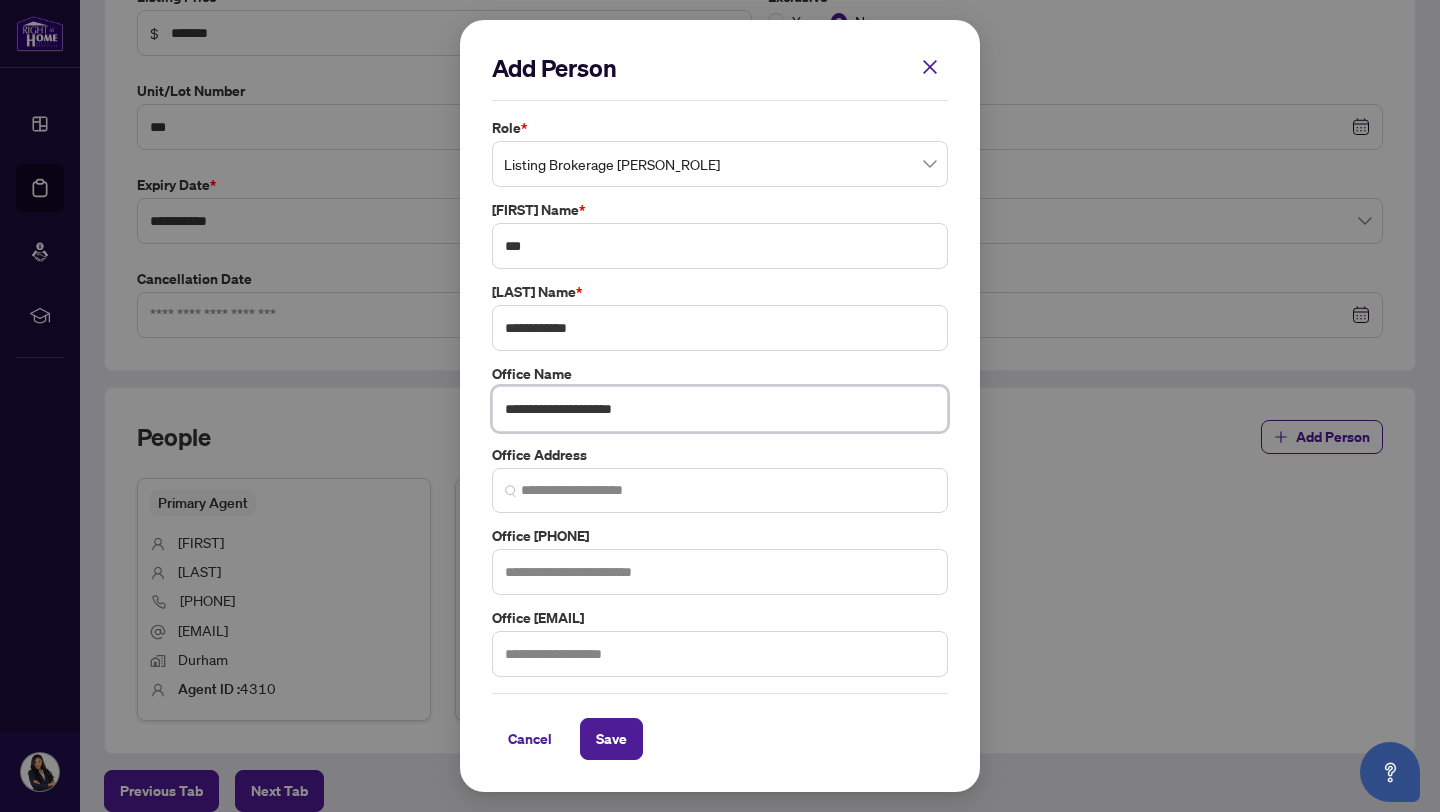 type on "**********" 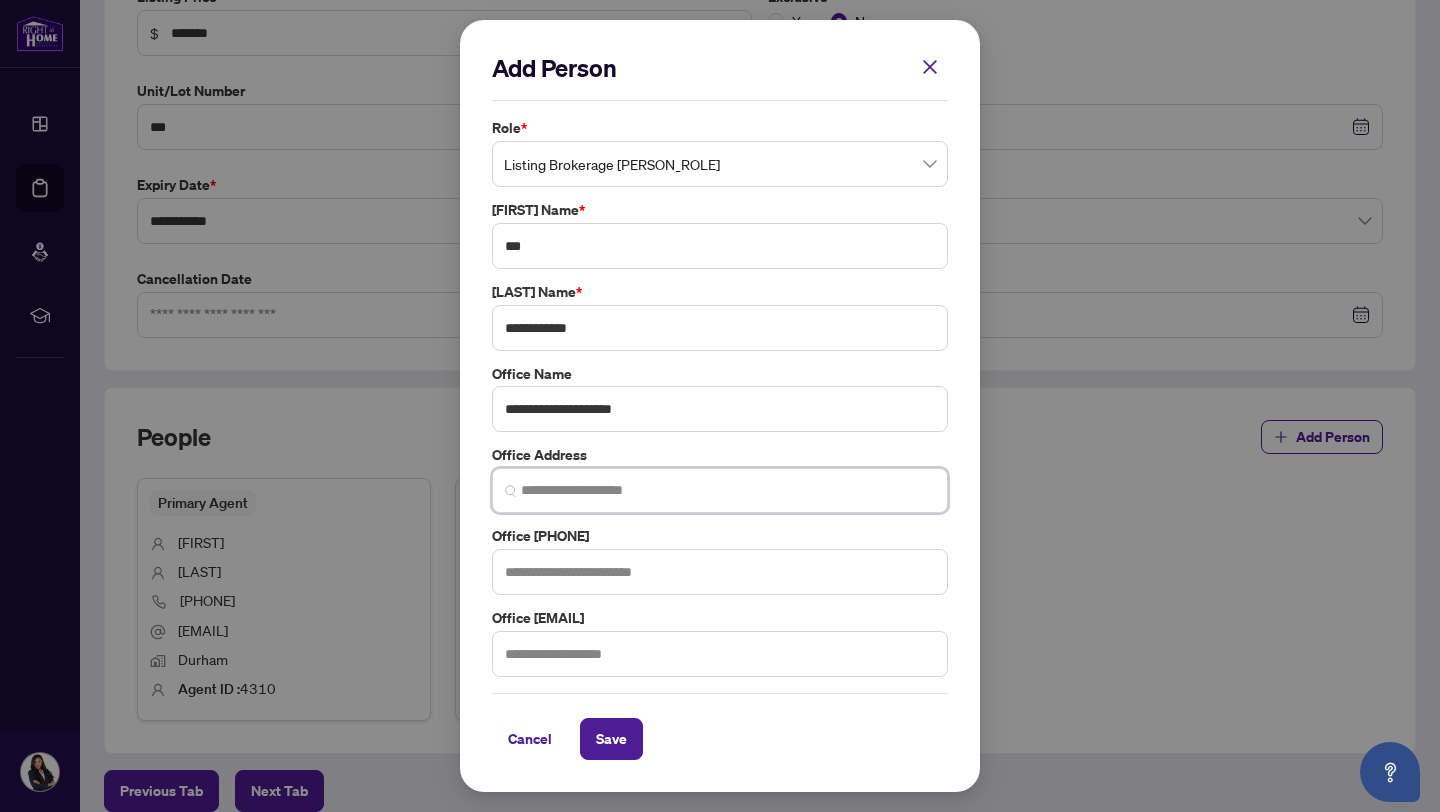 click at bounding box center (728, 490) 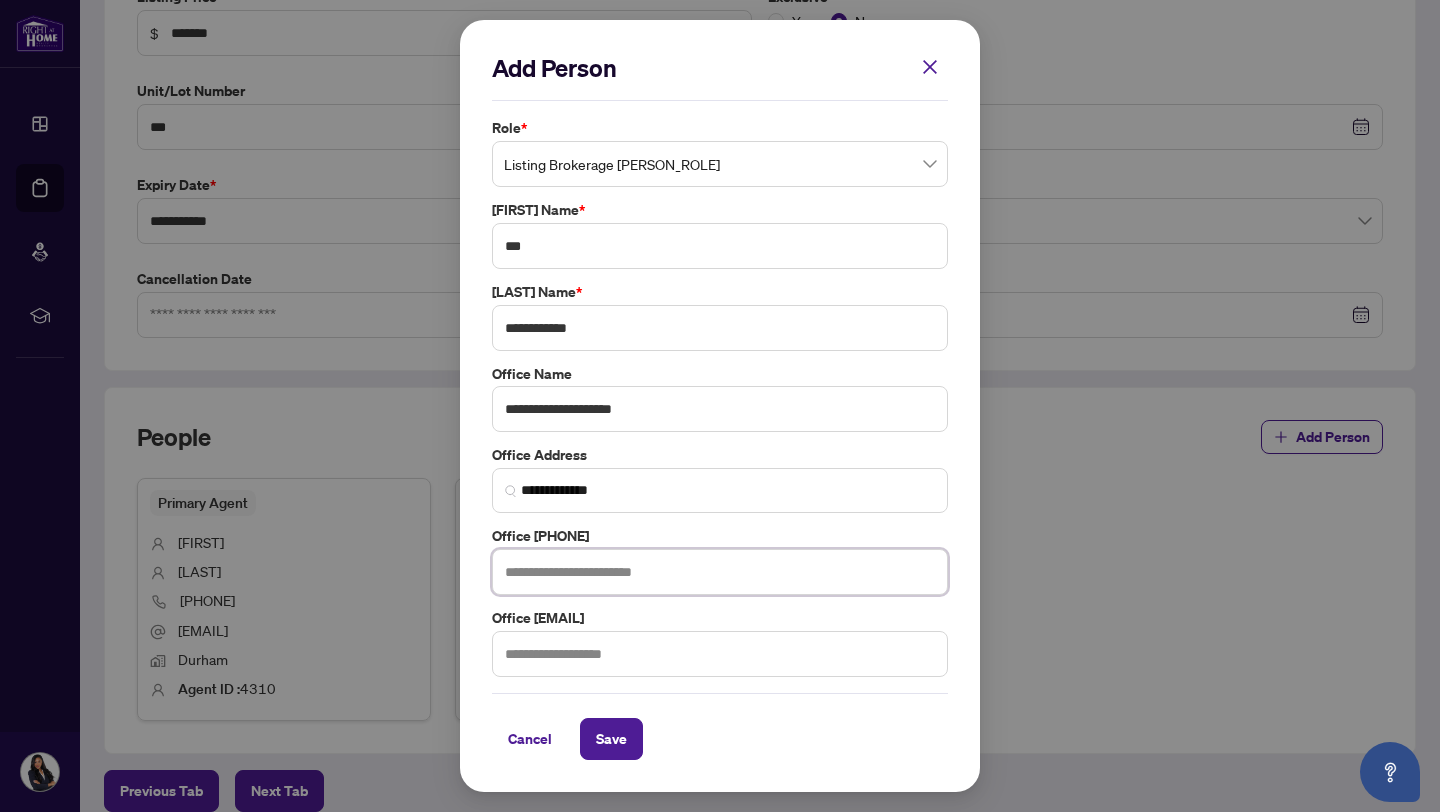 type on "**********" 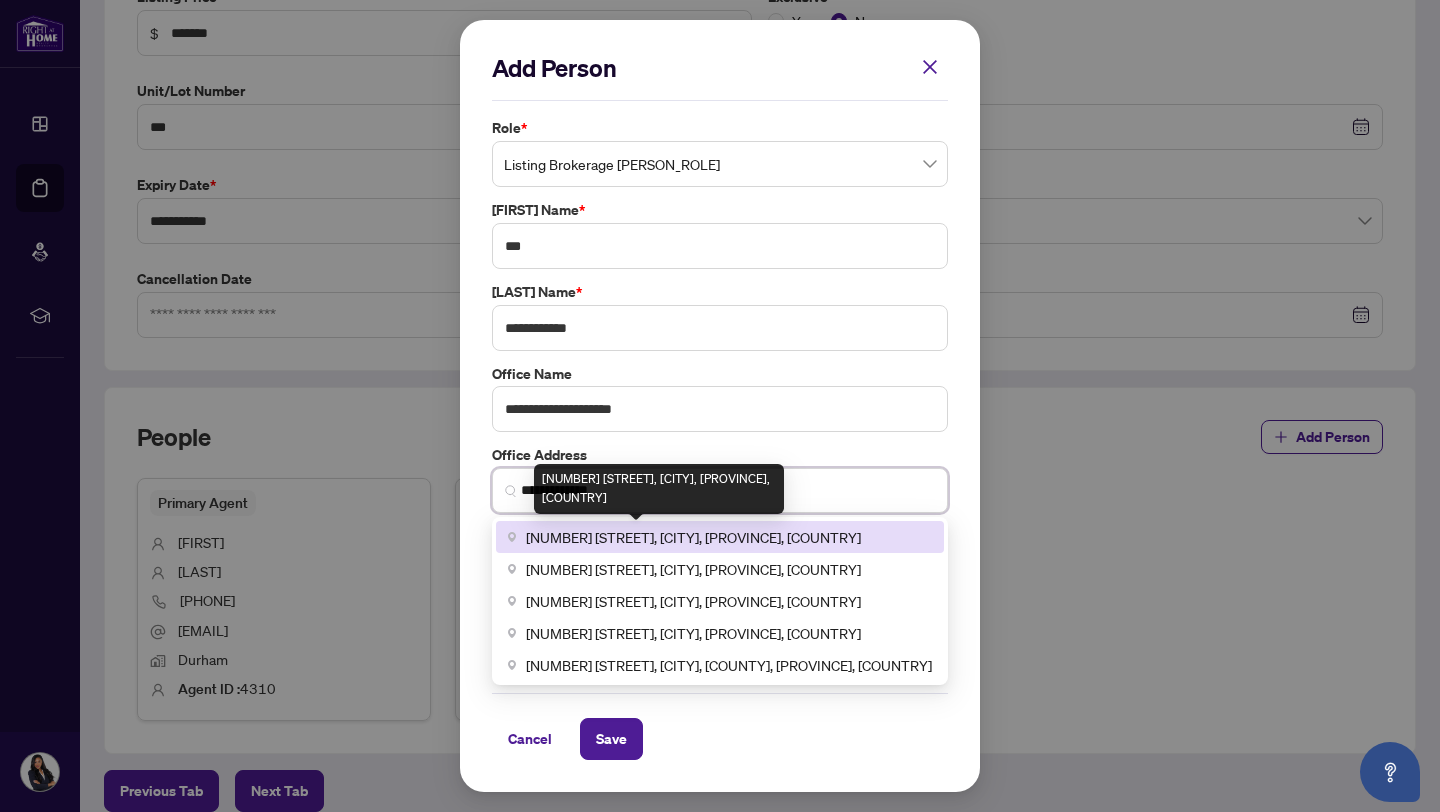 click on "[NUMBER] [STREET], [CITY], [PROVINCE], [COUNTRY]" at bounding box center (693, 537) 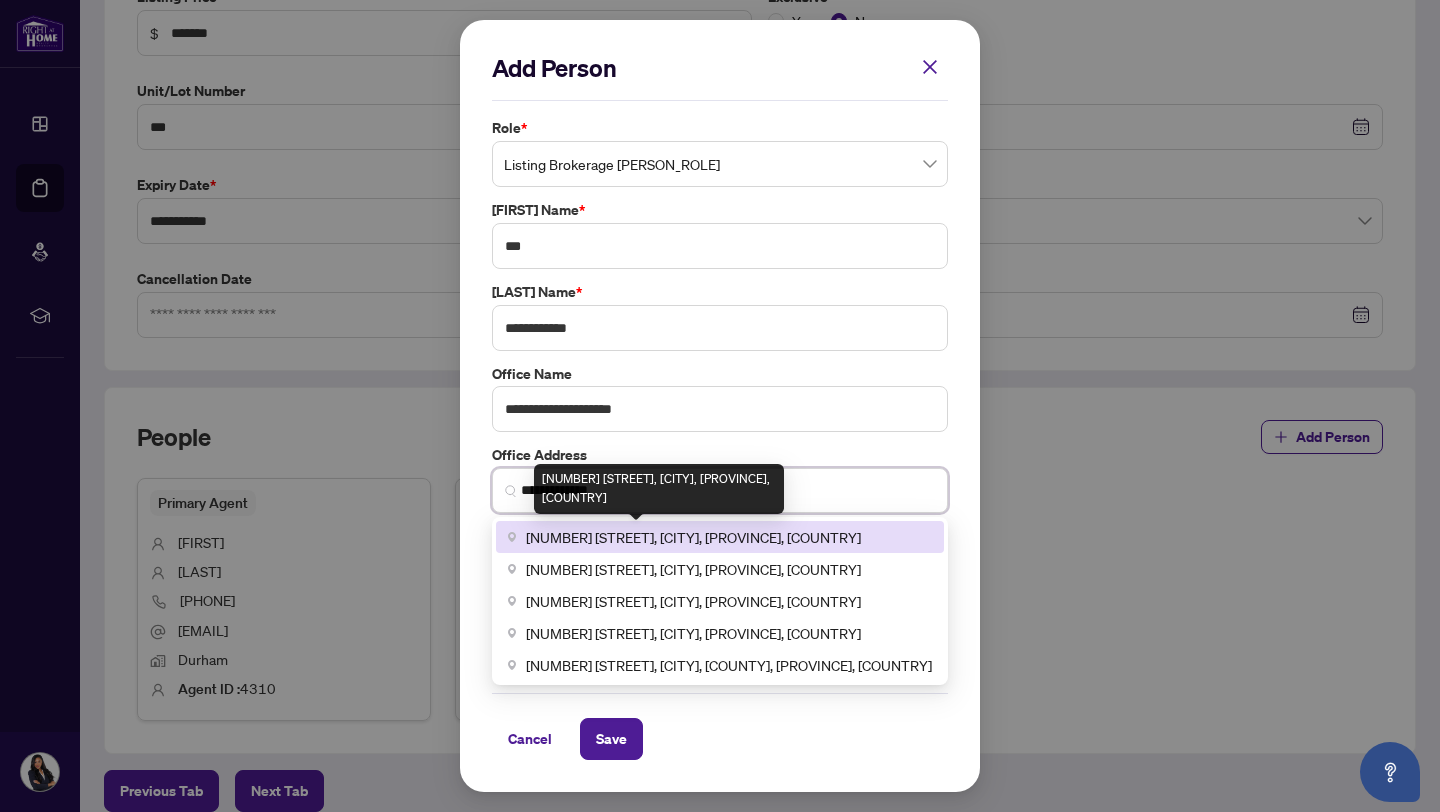 type on "**********" 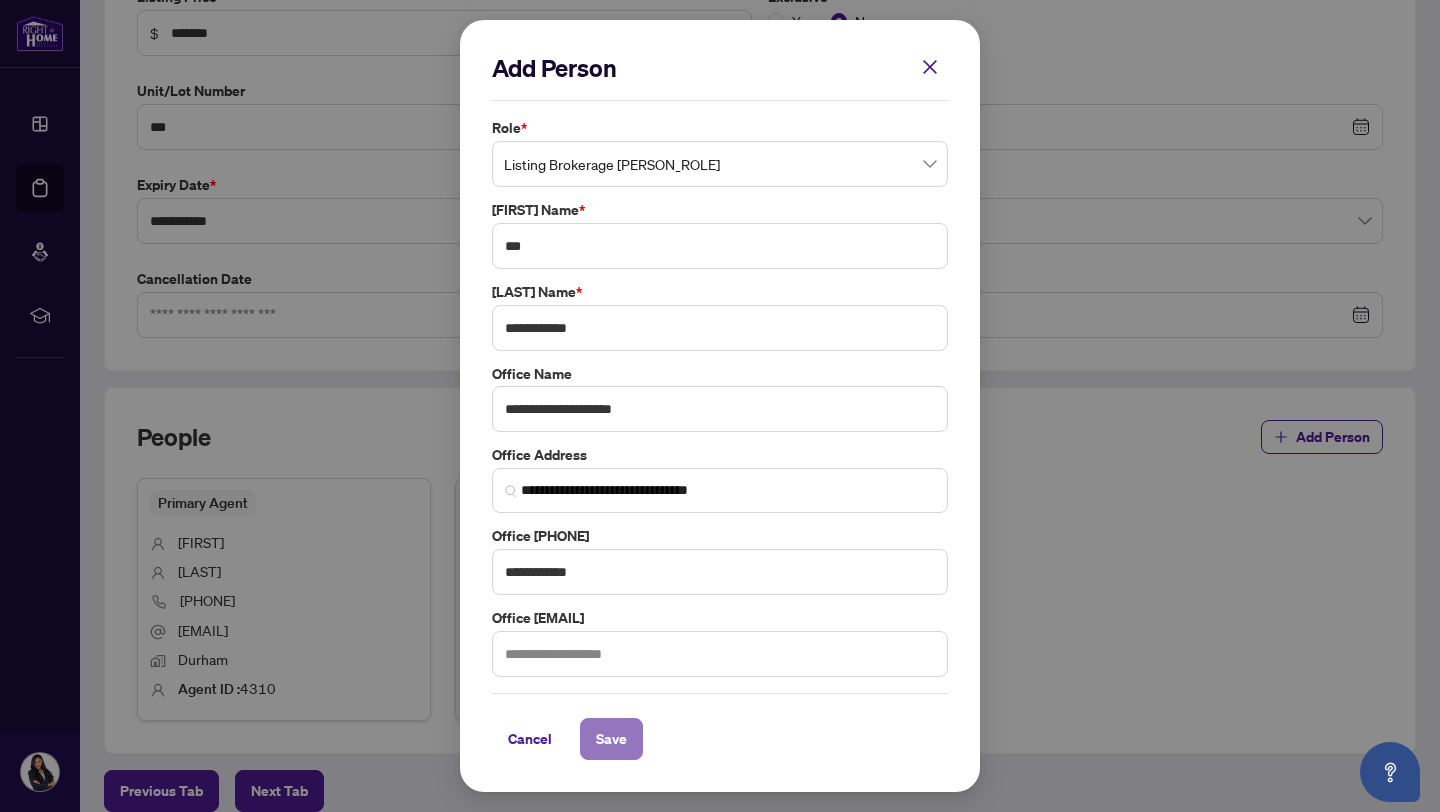 click on "Save" at bounding box center [611, 739] 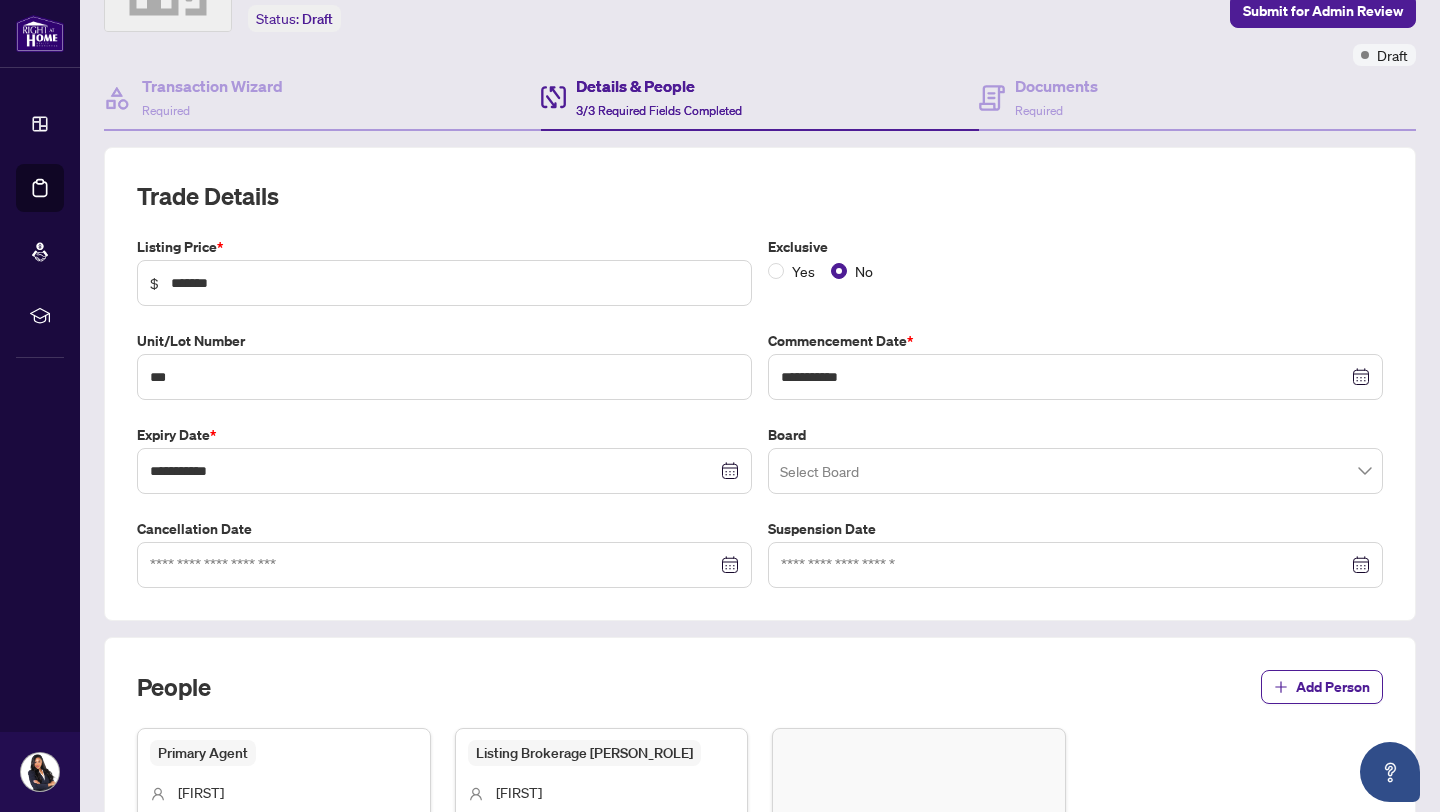 scroll, scrollTop: 0, scrollLeft: 0, axis: both 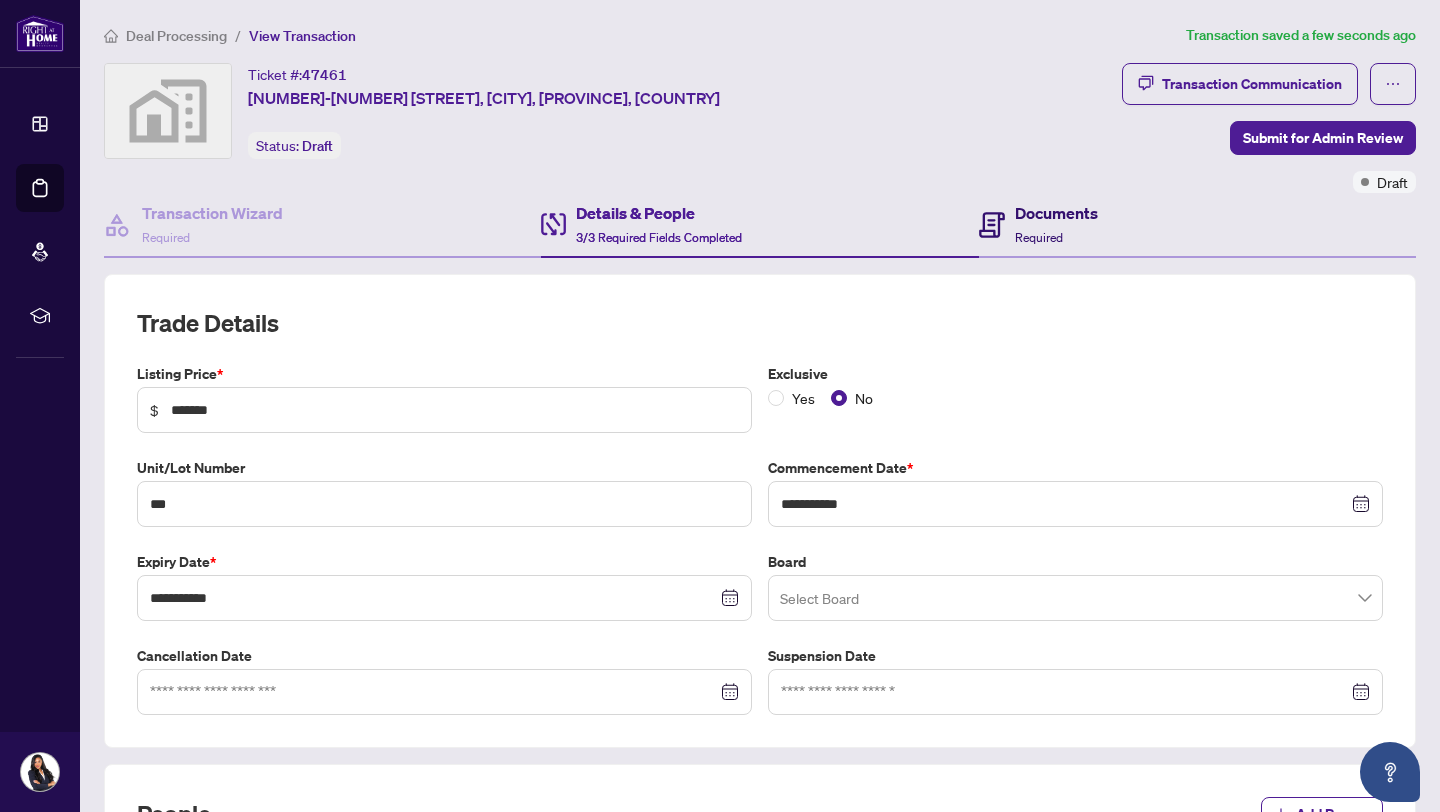 click on "Documents Required" at bounding box center [1056, 224] 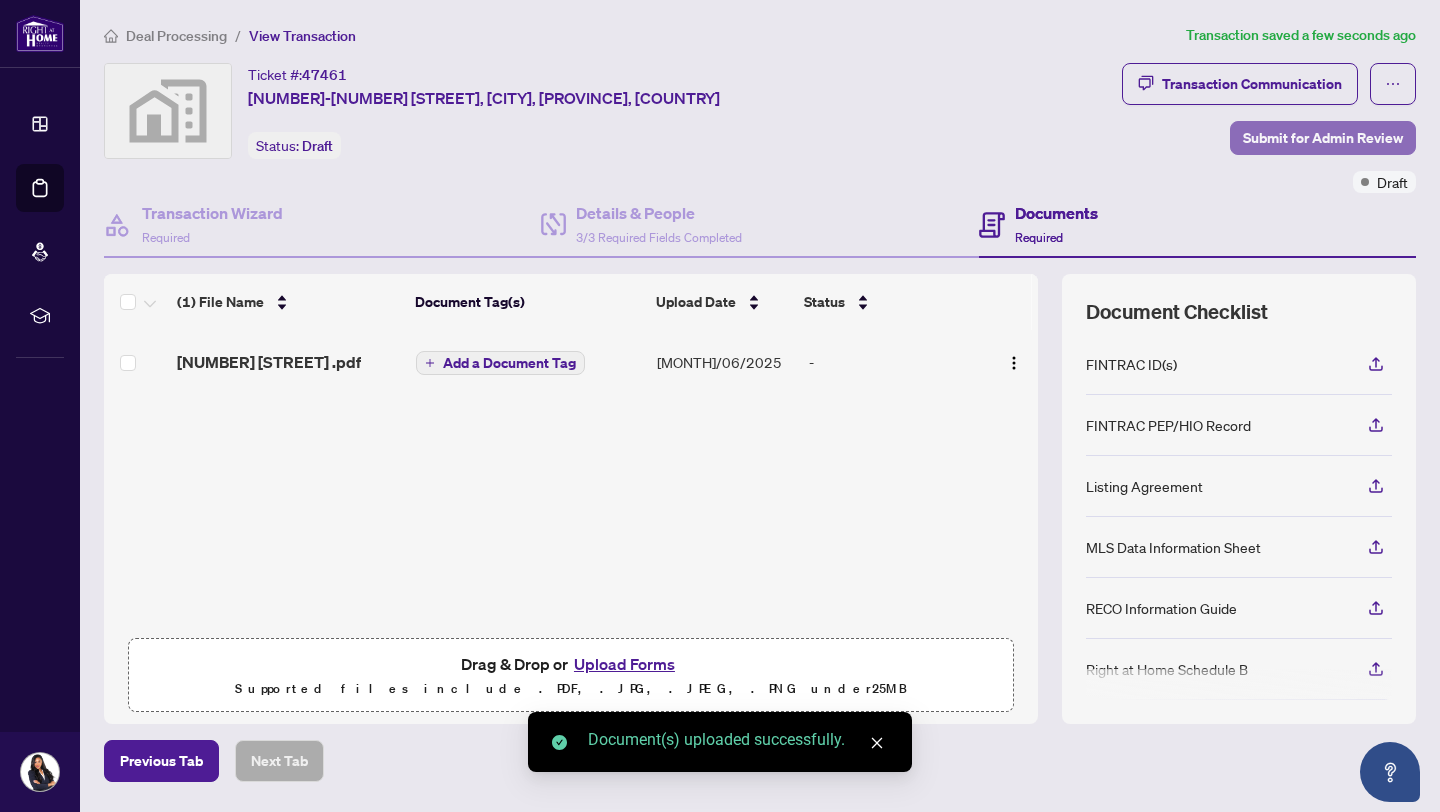 click on "Submit for Admin Review" at bounding box center (1323, 138) 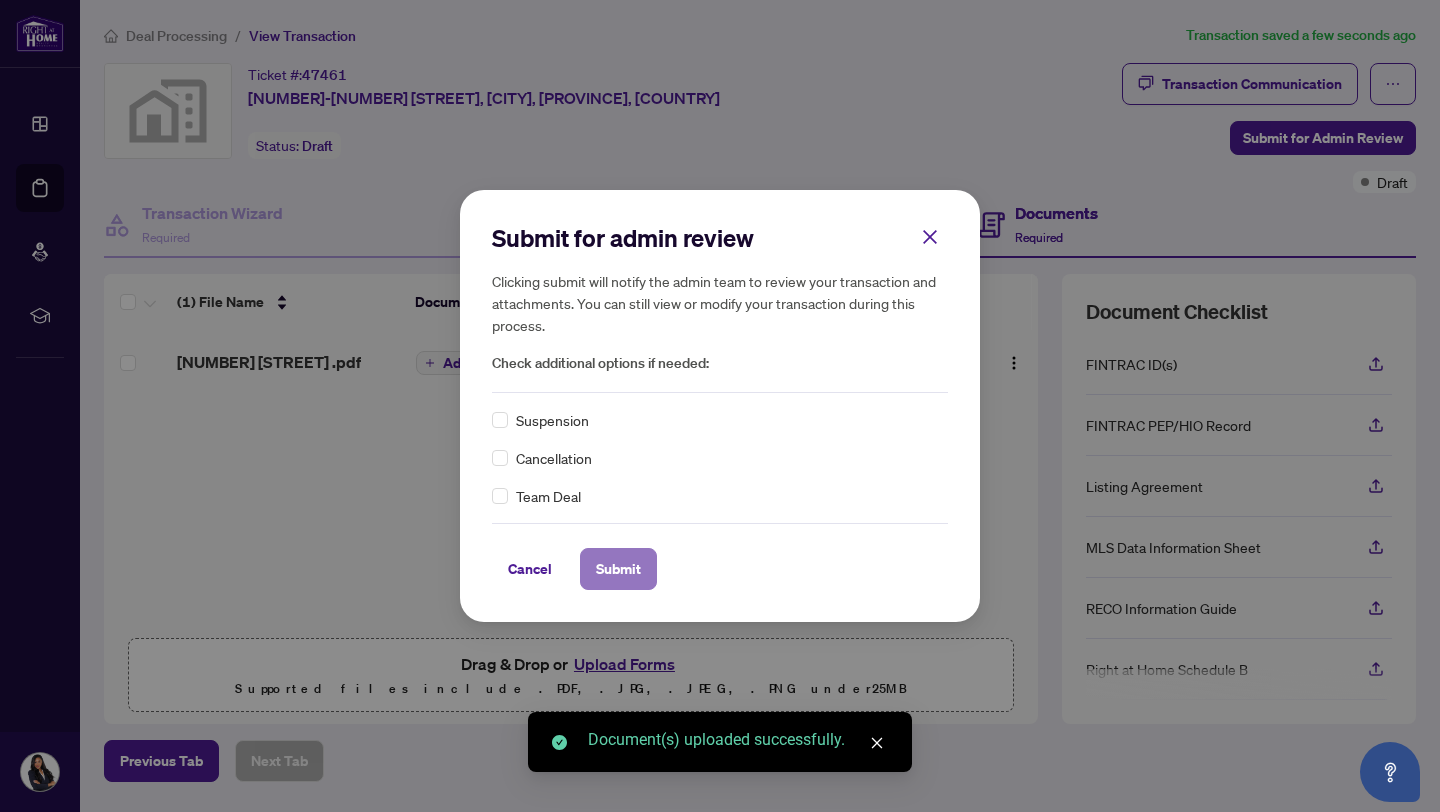 click on "Submit" at bounding box center [618, 569] 